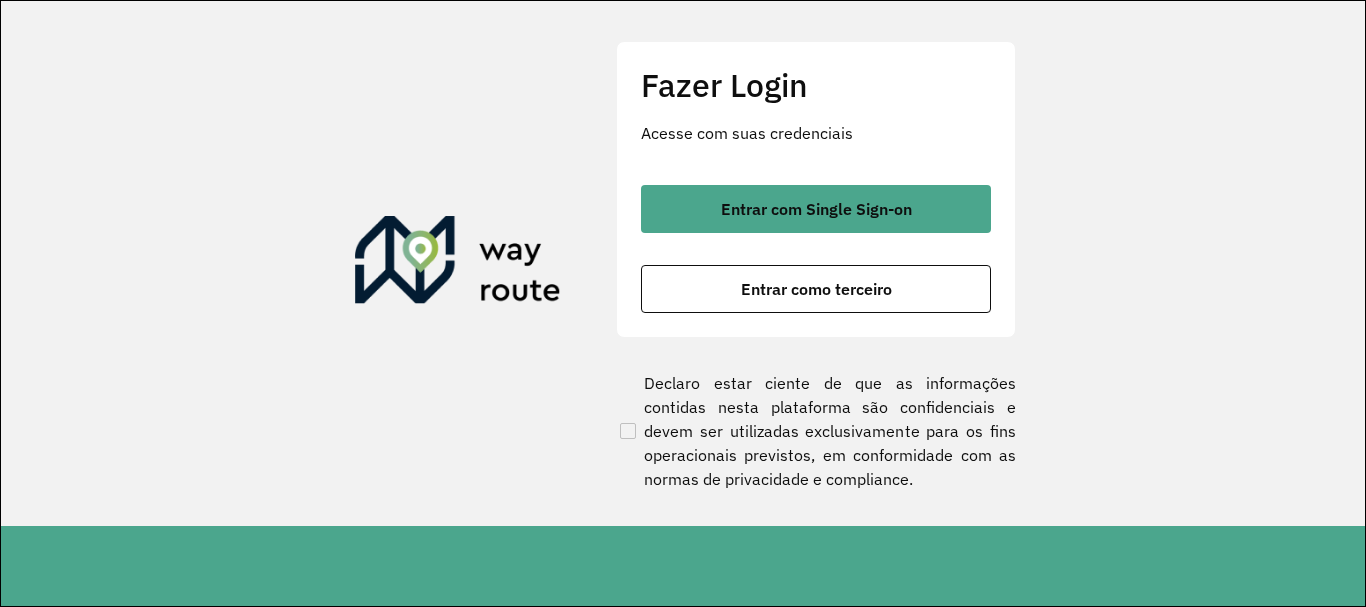 scroll, scrollTop: 0, scrollLeft: 0, axis: both 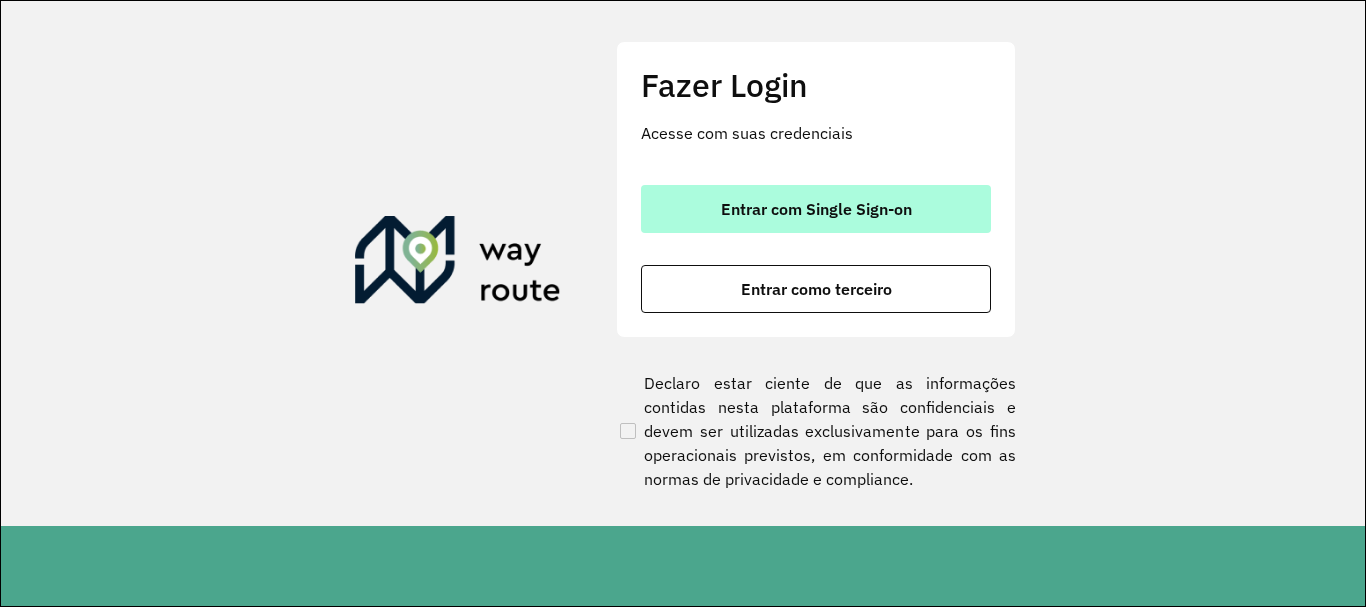 click on "Entrar com Single Sign-on" at bounding box center (816, 209) 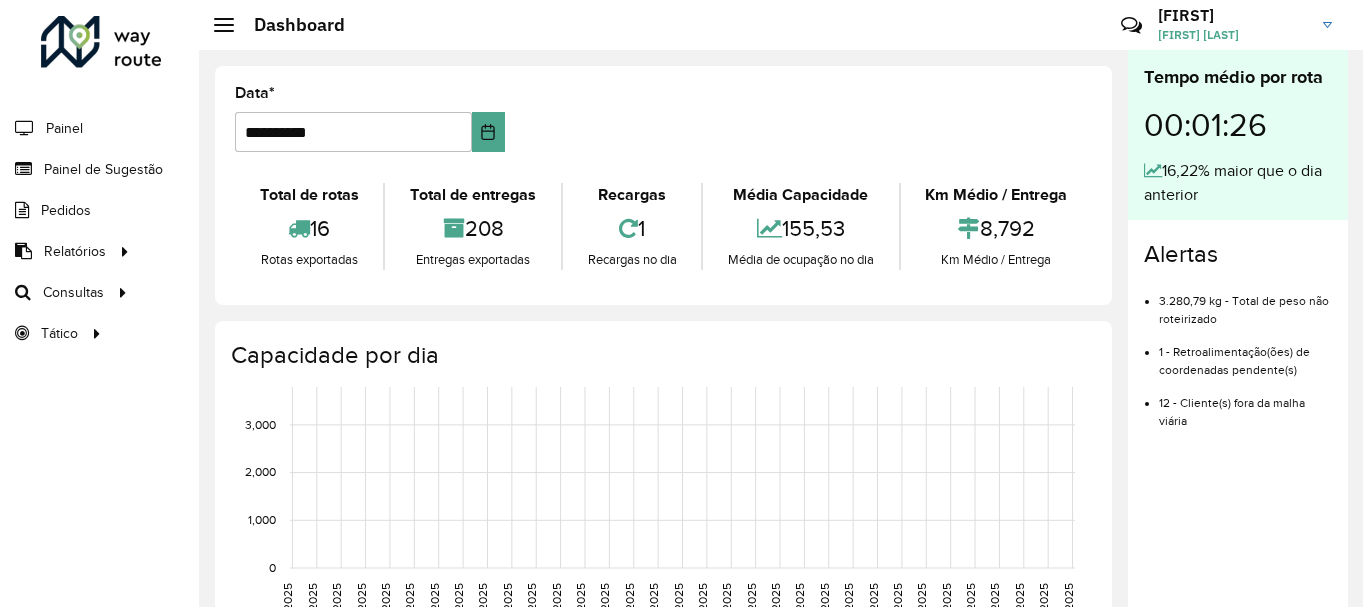 scroll, scrollTop: 0, scrollLeft: 0, axis: both 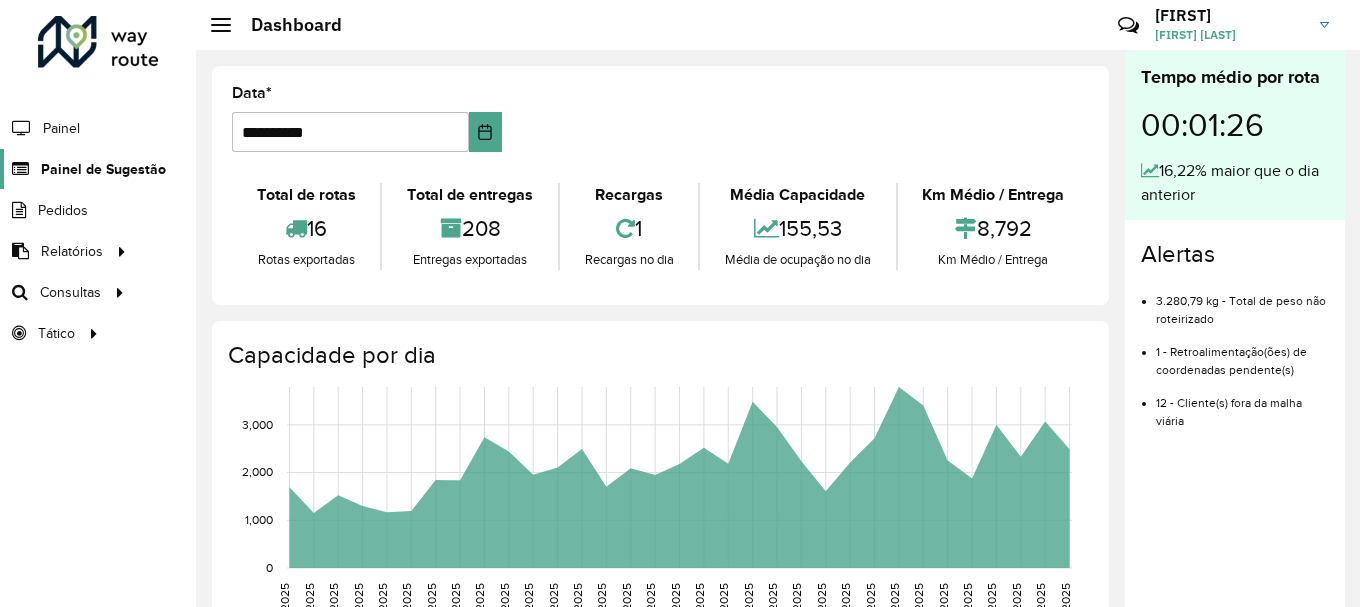 click on "Painel de Sugestão" 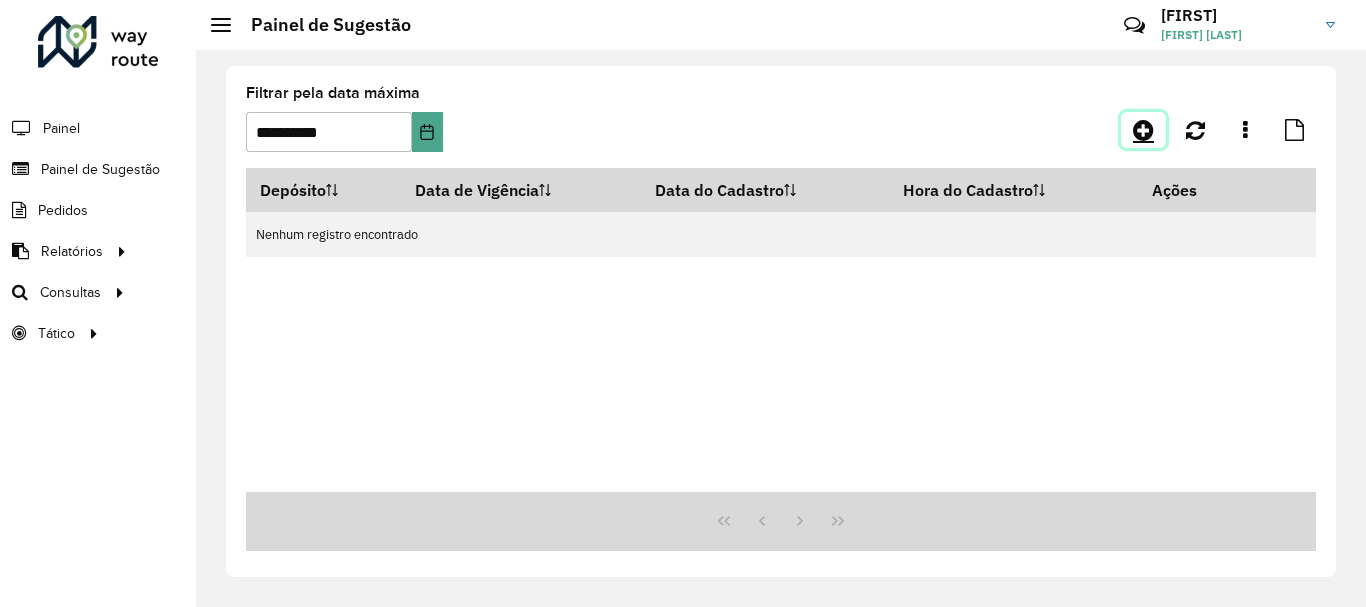 click 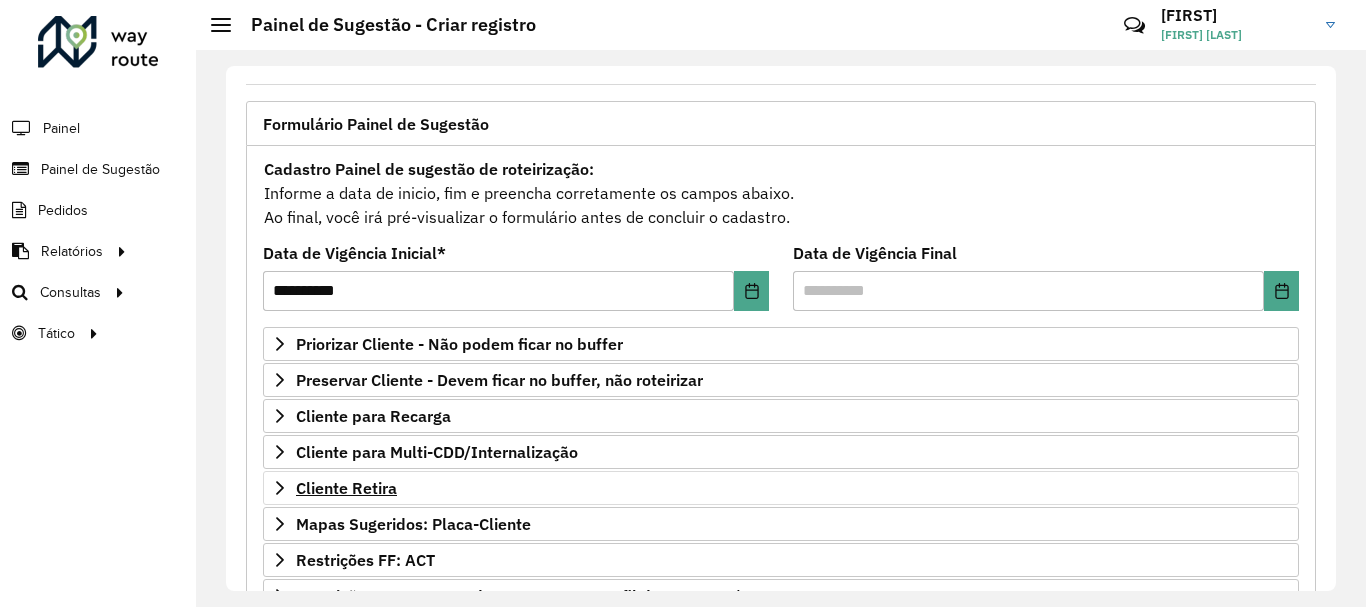 scroll, scrollTop: 200, scrollLeft: 0, axis: vertical 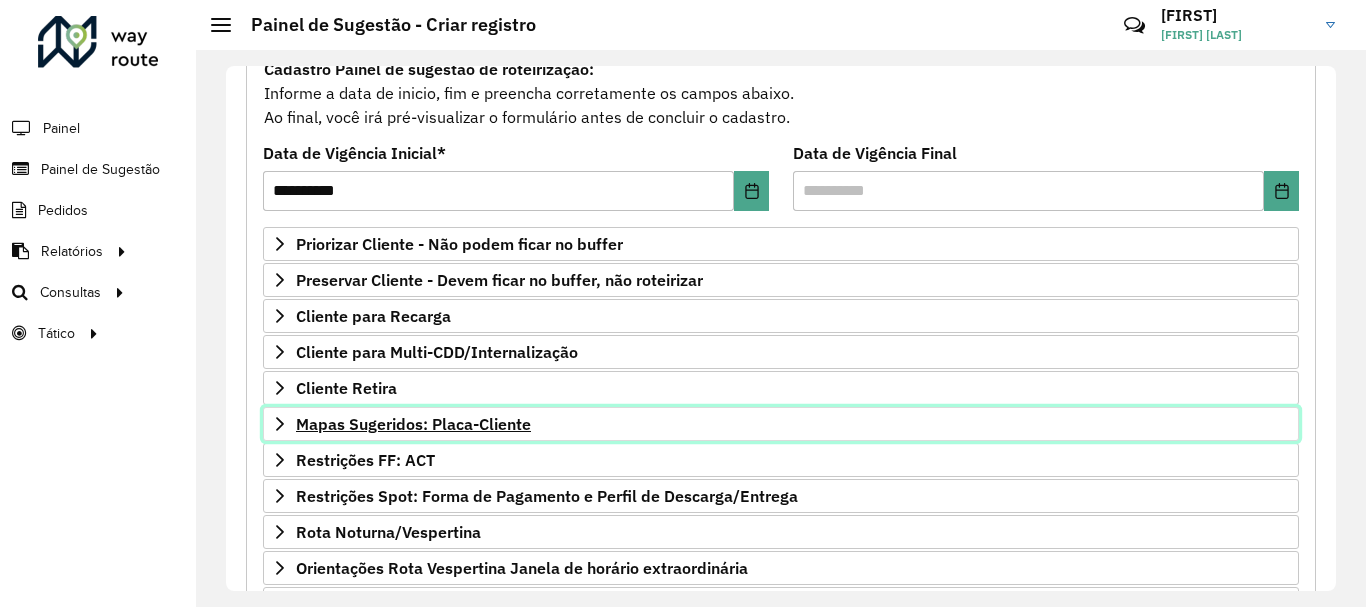 click on "Mapas Sugeridos: Placa-Cliente" at bounding box center (781, 424) 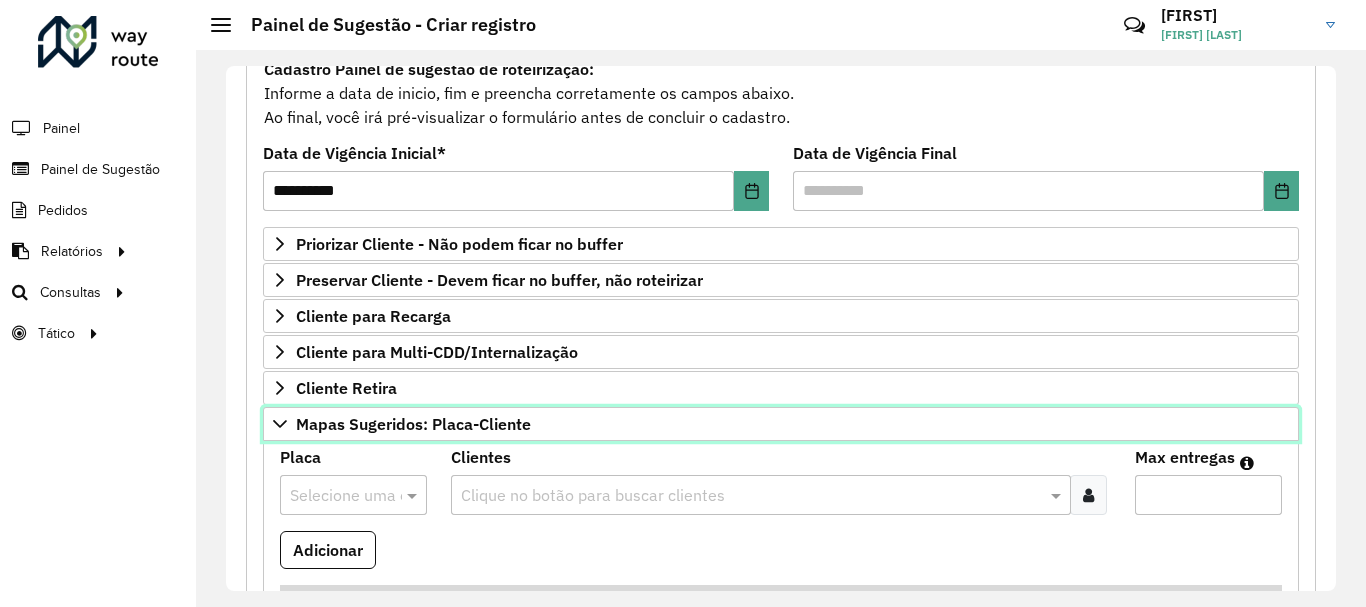 scroll, scrollTop: 300, scrollLeft: 0, axis: vertical 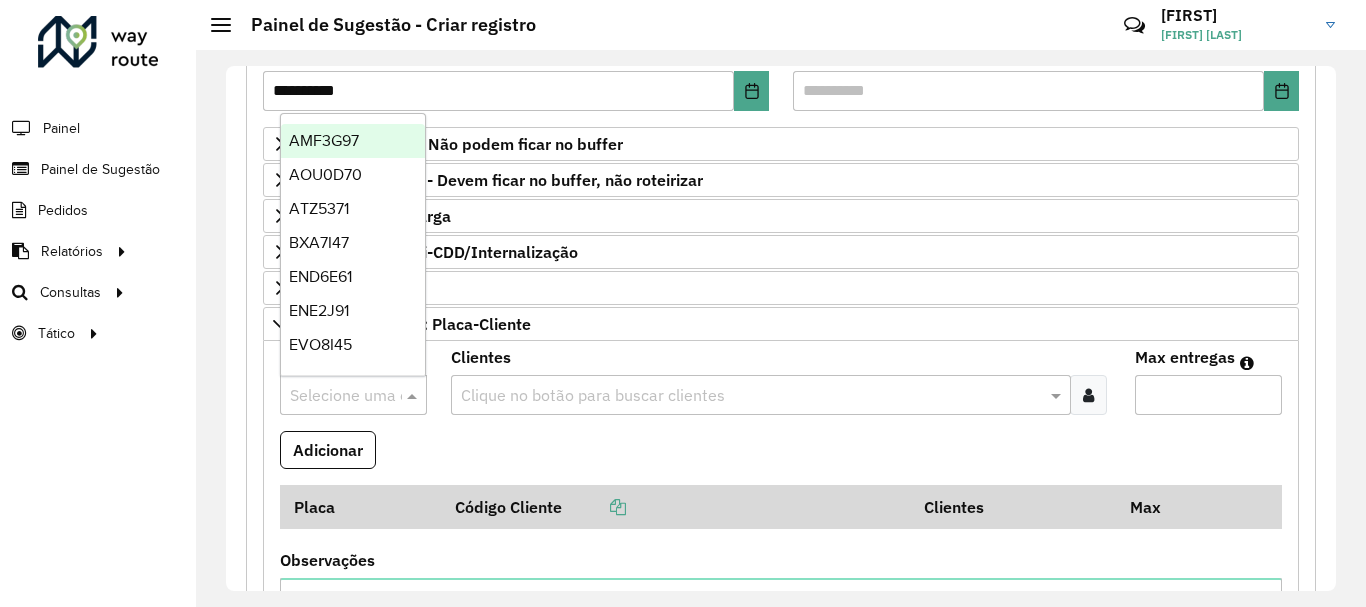 click at bounding box center [333, 396] 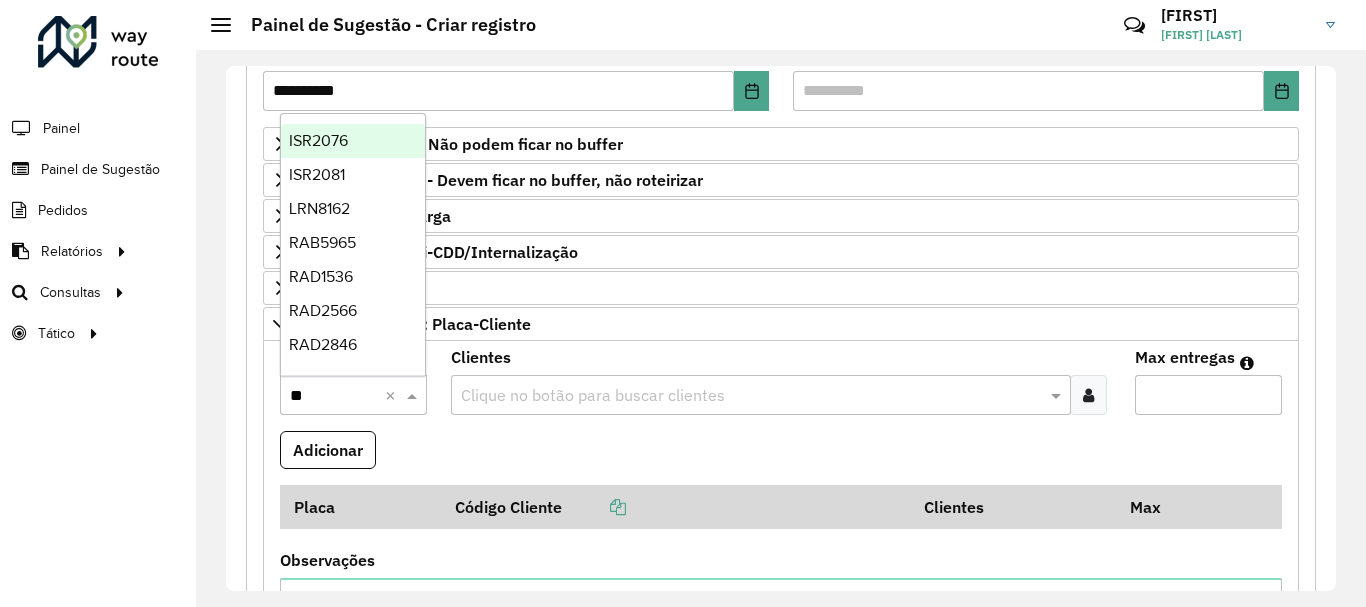 type on "***" 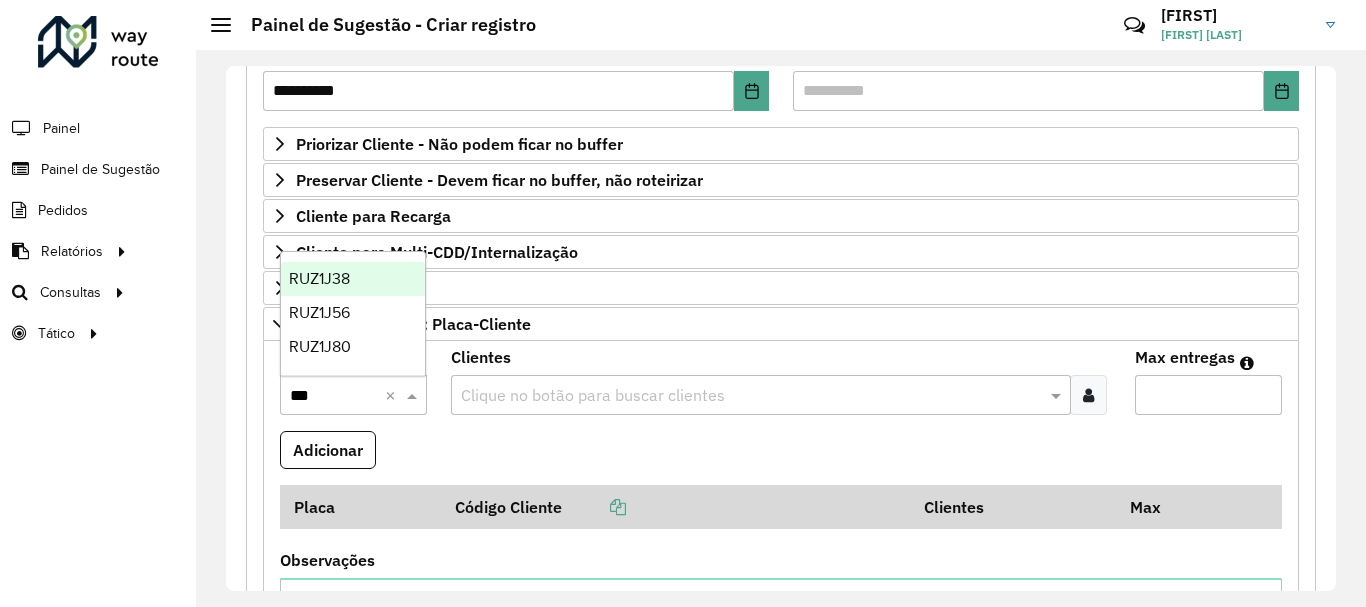 click on "RUZ1J38" at bounding box center (353, 279) 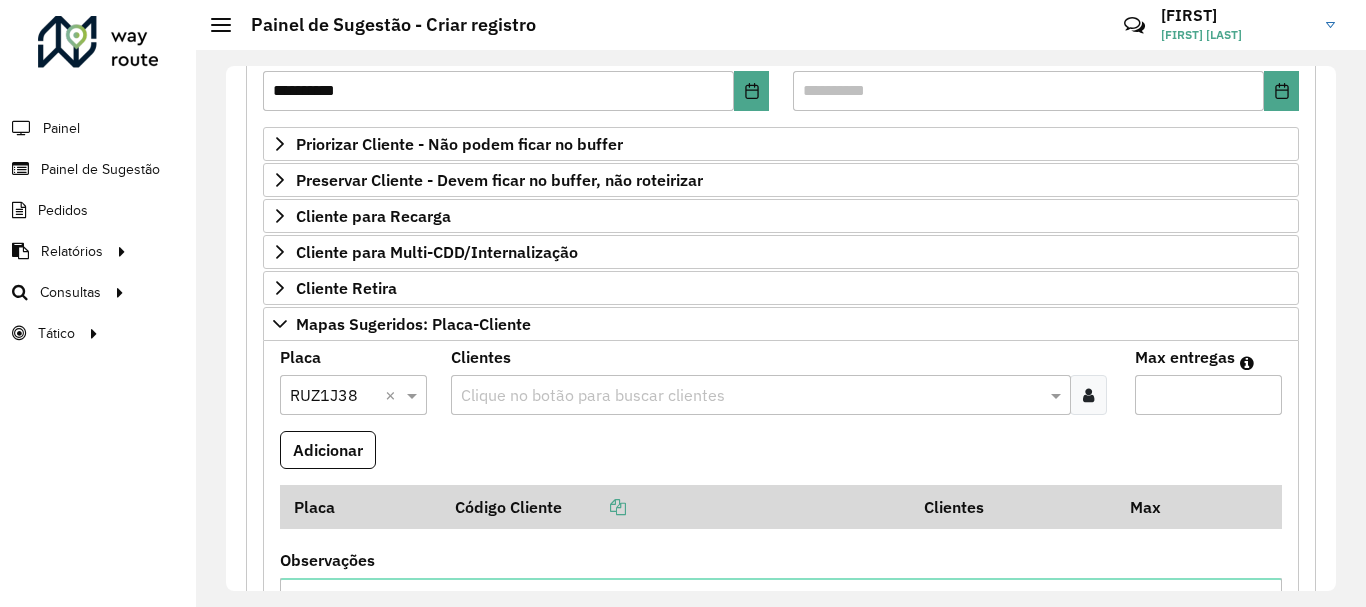click at bounding box center [751, 396] 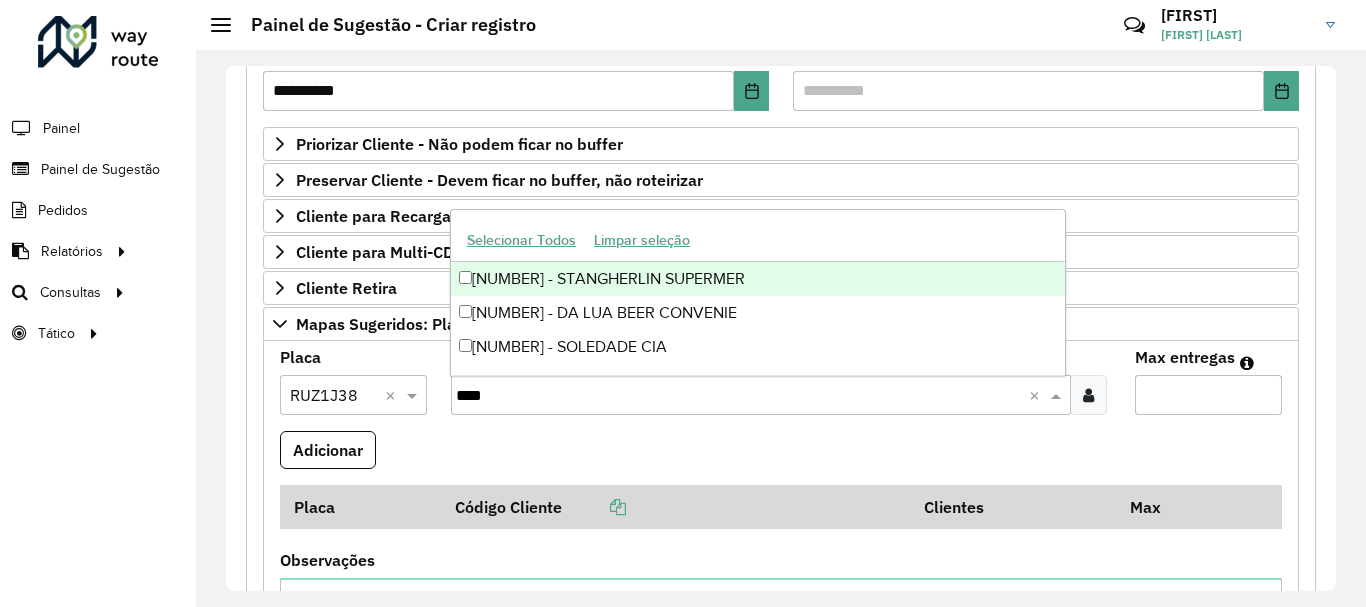 click on "[NUMBER] - STANGHERLIN SUPERMER" at bounding box center (758, 279) 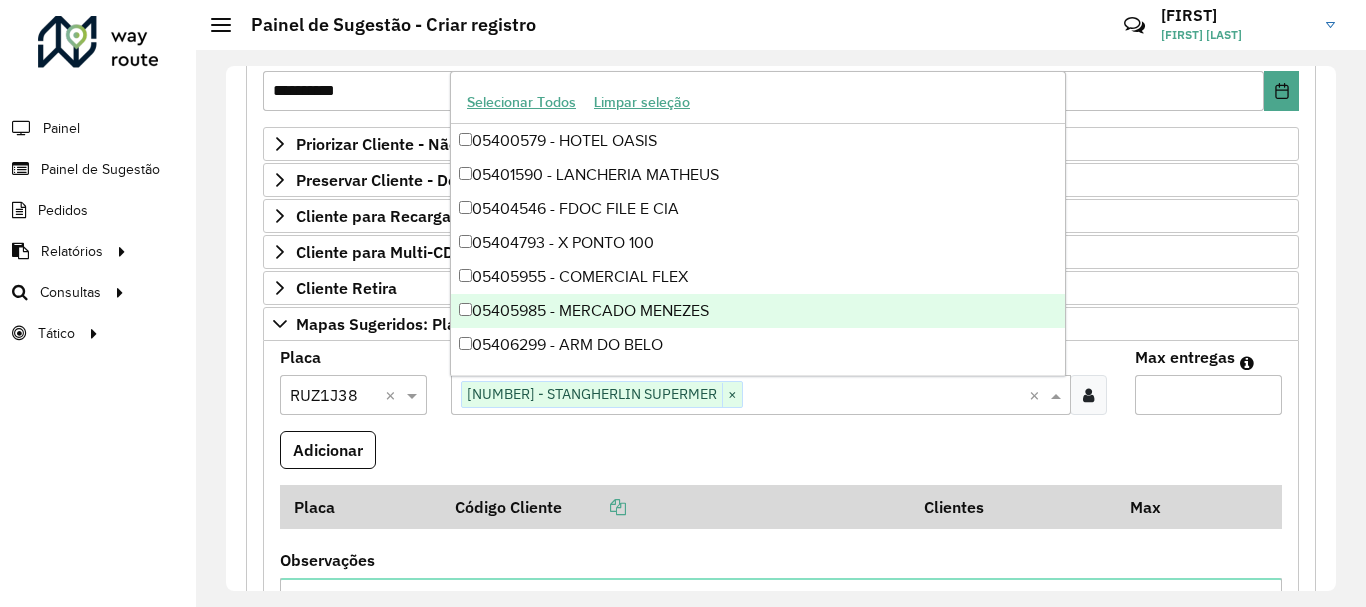 click on "Max entregas" at bounding box center (1208, 395) 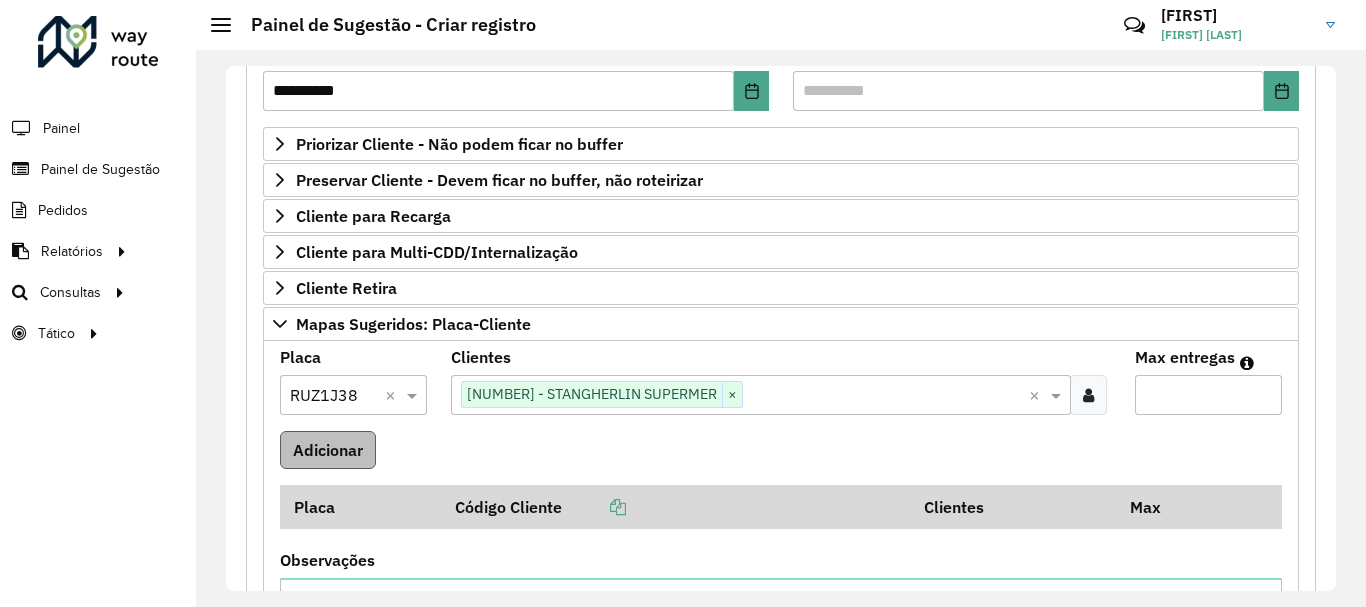 type on "**" 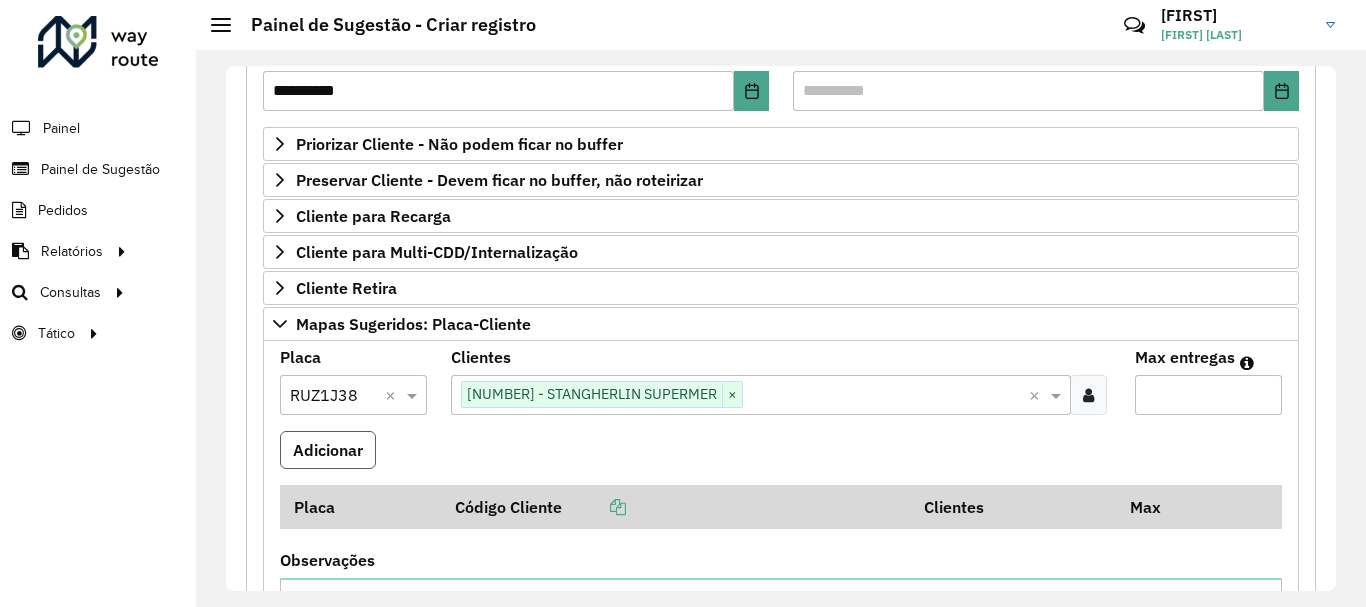 click on "Adicionar" at bounding box center (328, 450) 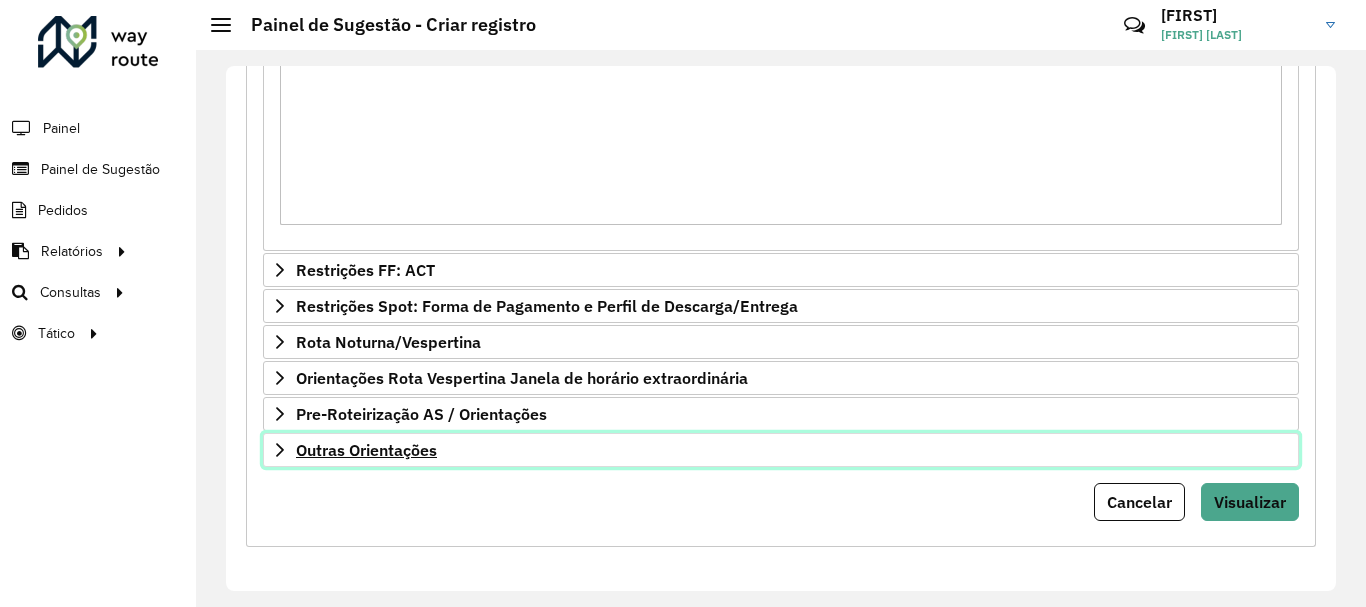 click on "Outras Orientações" at bounding box center (781, 450) 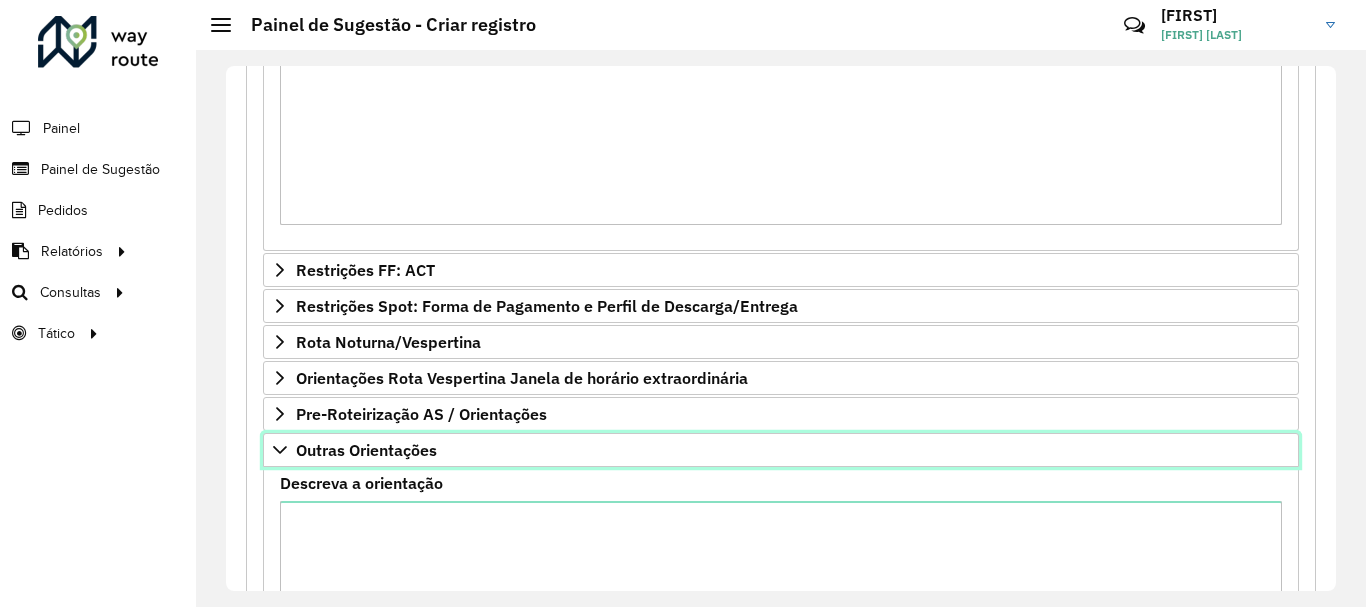 scroll, scrollTop: 974, scrollLeft: 0, axis: vertical 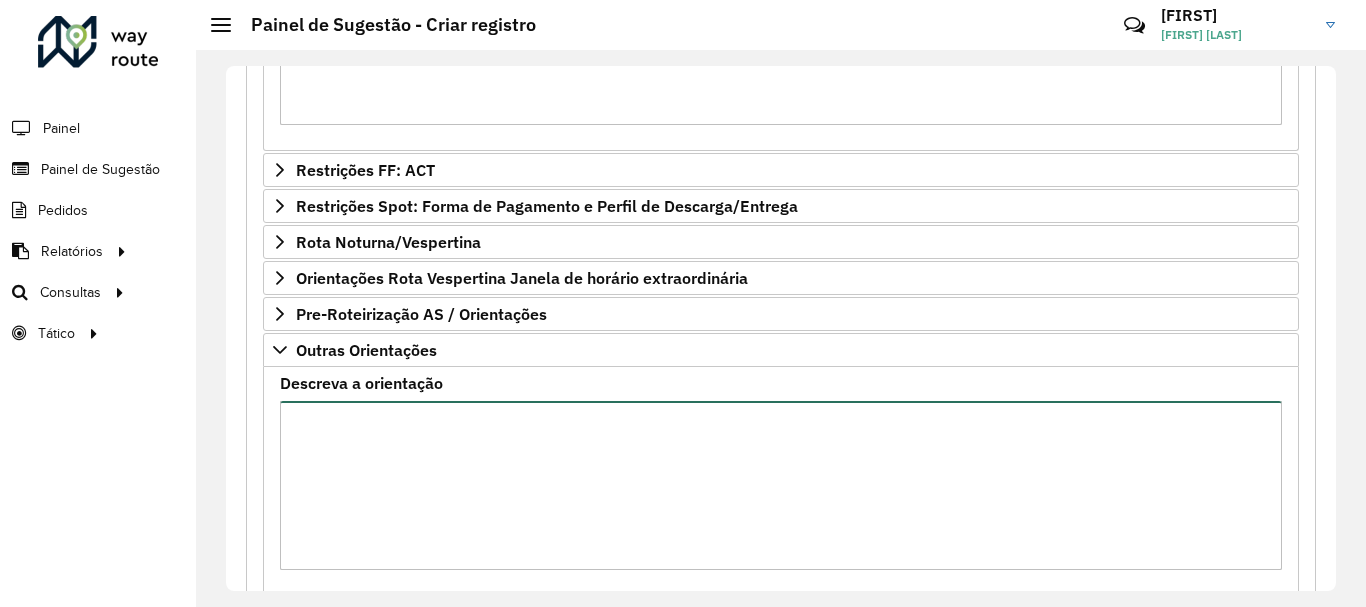 click on "Descreva a orientação" at bounding box center (781, 485) 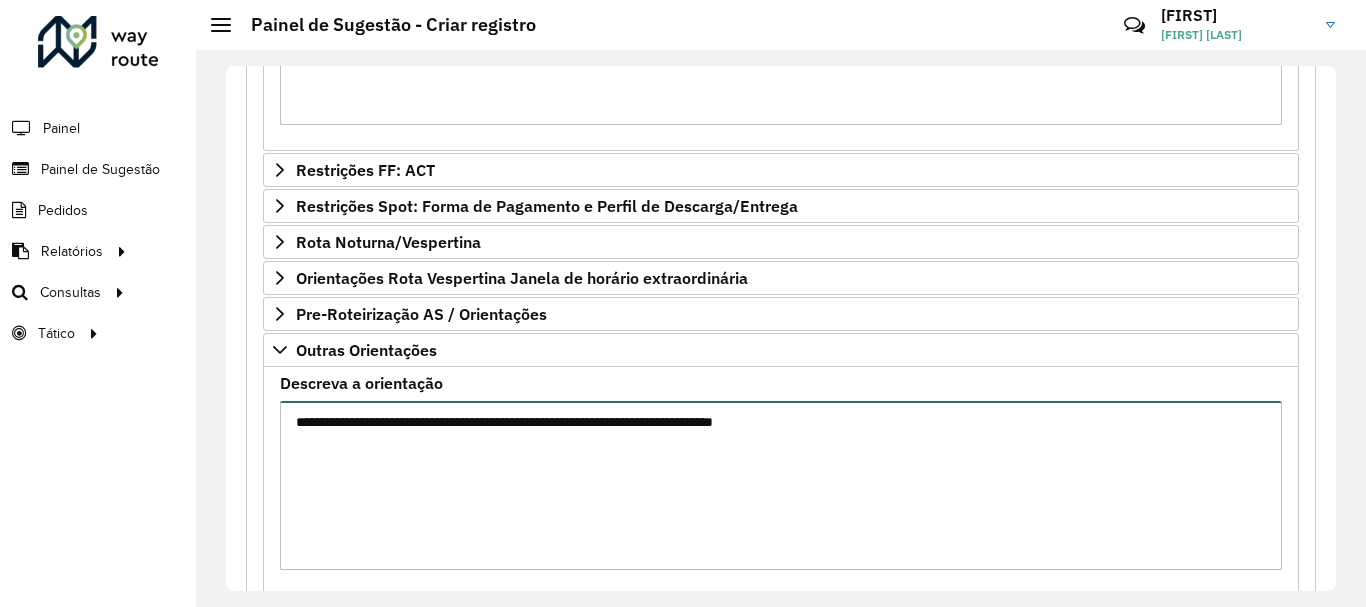 paste on "*****
*****
*****
*****" 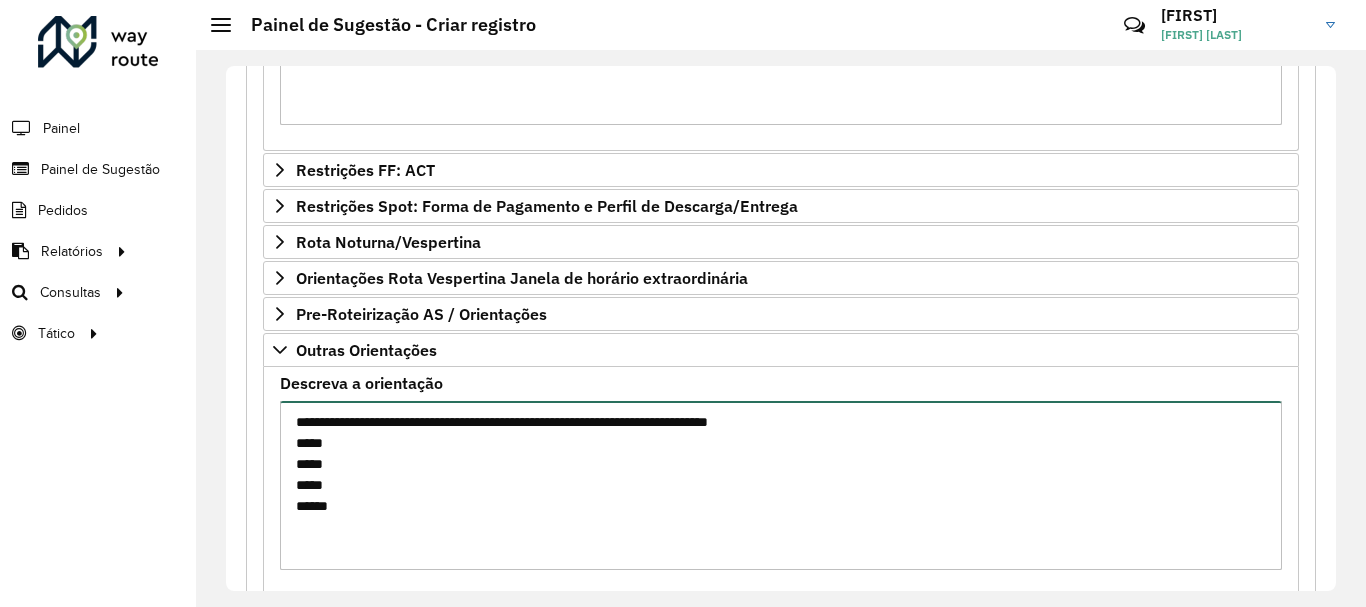 scroll, scrollTop: 1074, scrollLeft: 0, axis: vertical 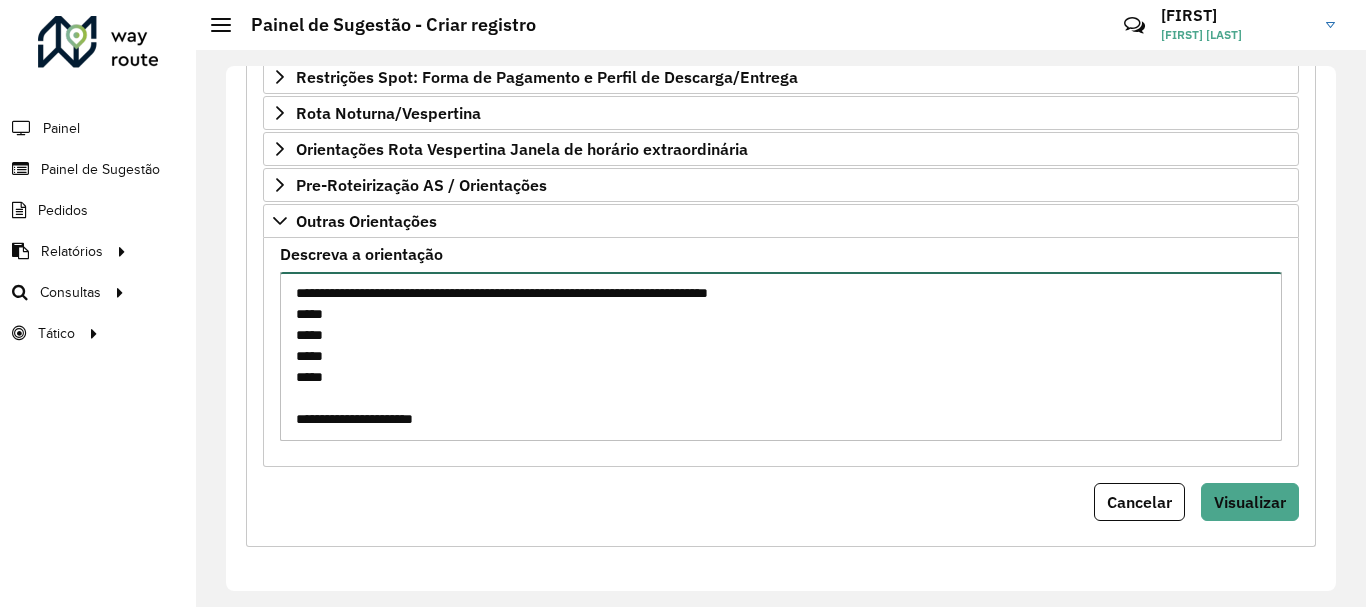 paste on "**********" 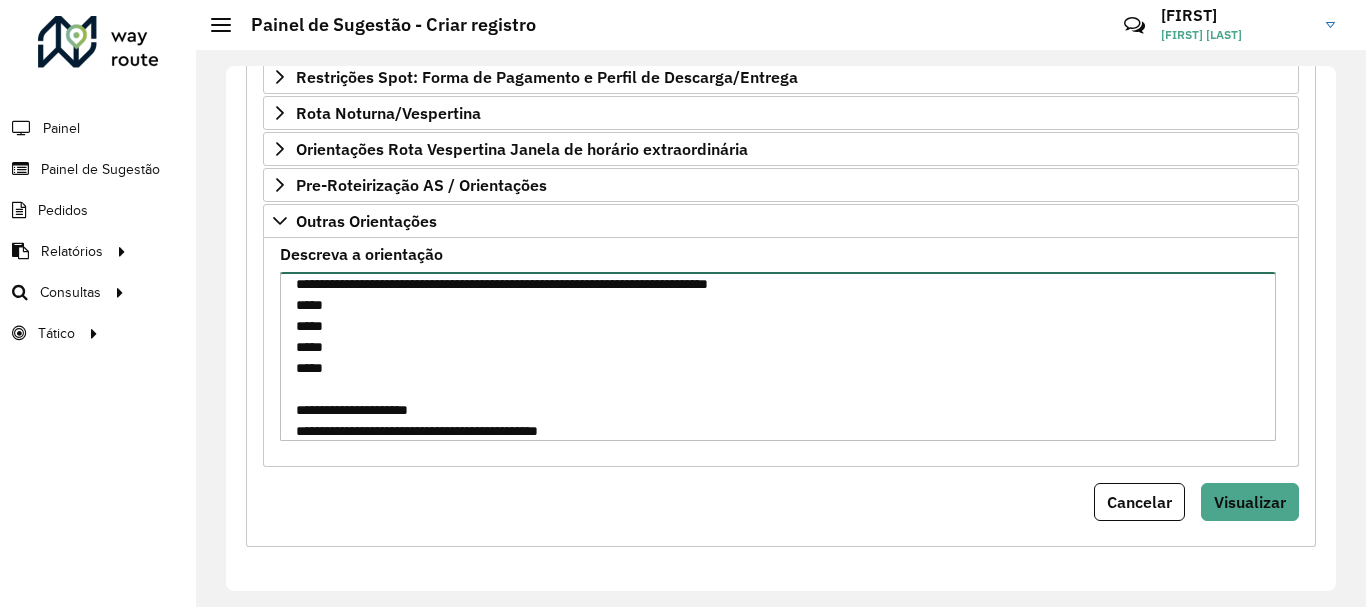 scroll, scrollTop: 72, scrollLeft: 0, axis: vertical 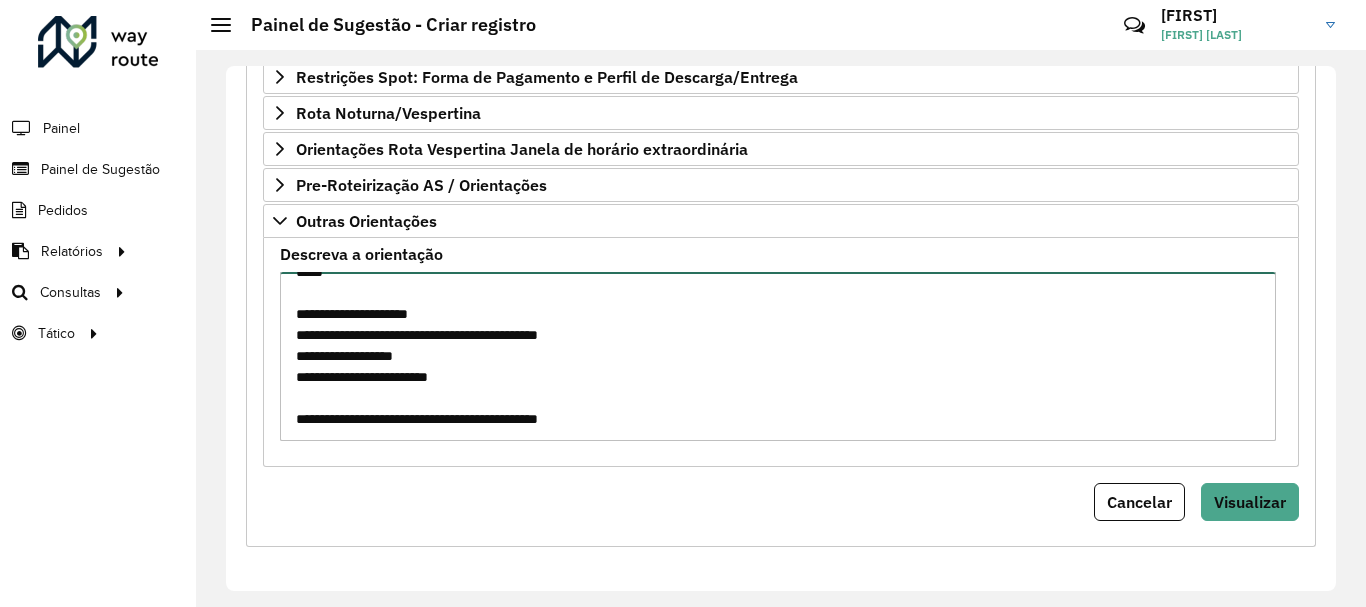 paste on "*****
*****
*****
****
*****
*****
****
*****
*****
****
*****
*****
*****" 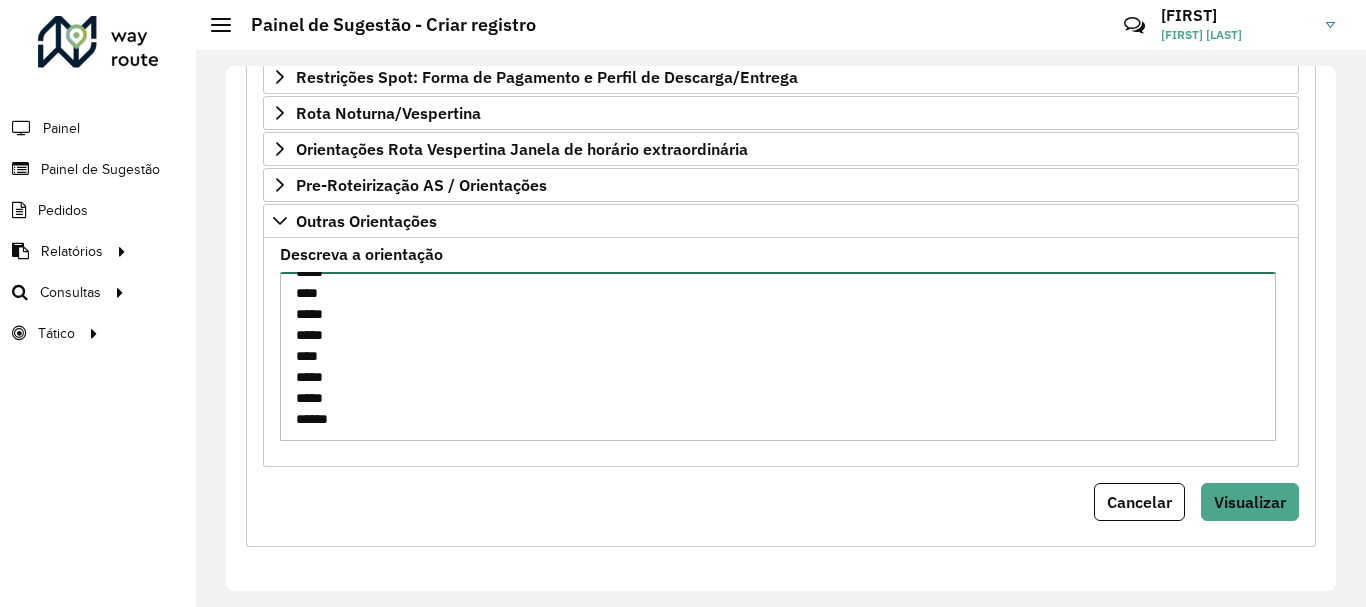 scroll, scrollTop: 187, scrollLeft: 0, axis: vertical 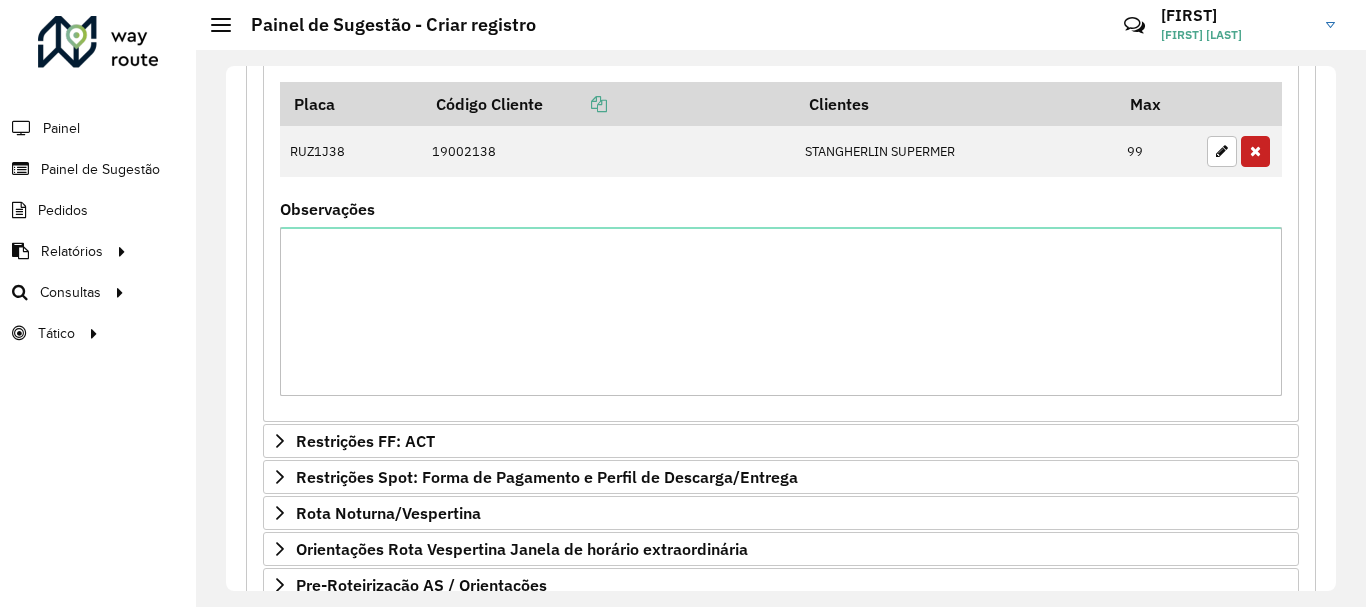 type on "**********" 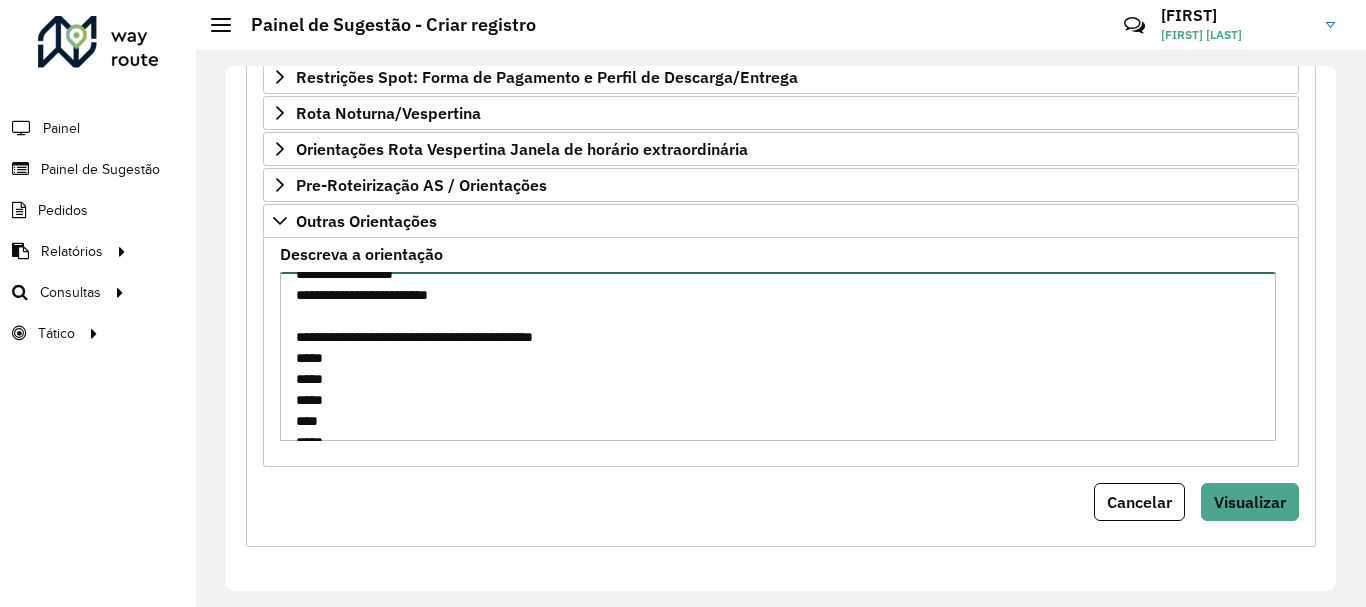 scroll, scrollTop: 0, scrollLeft: 0, axis: both 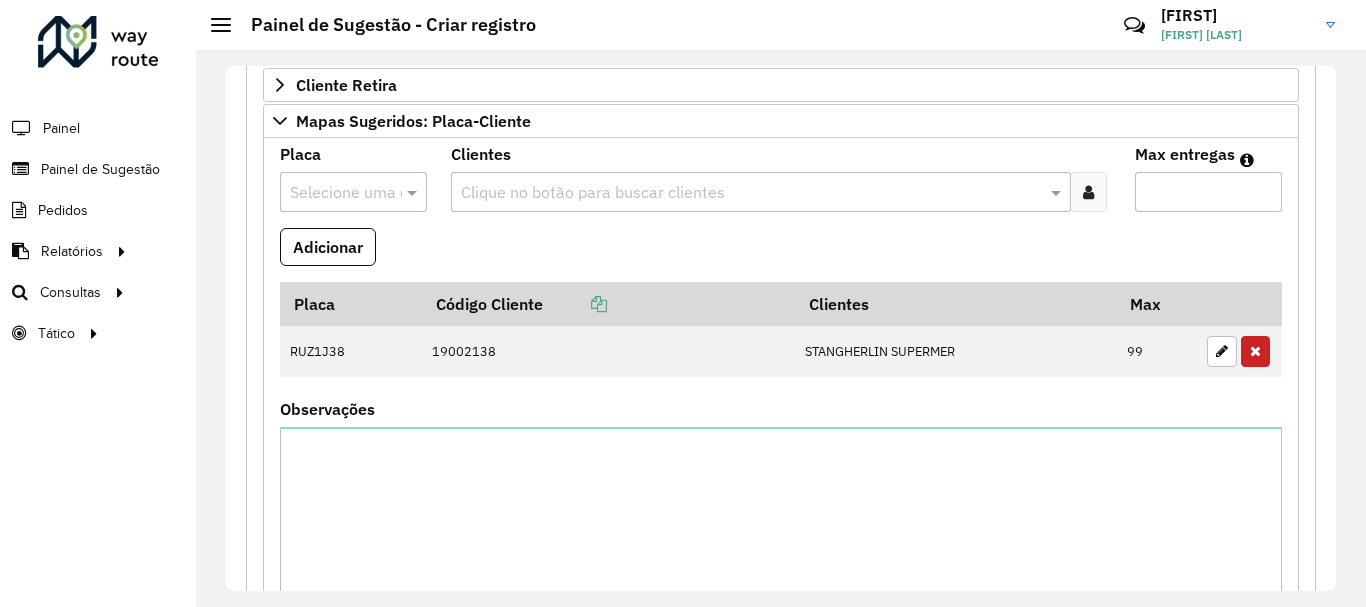 click at bounding box center (333, 193) 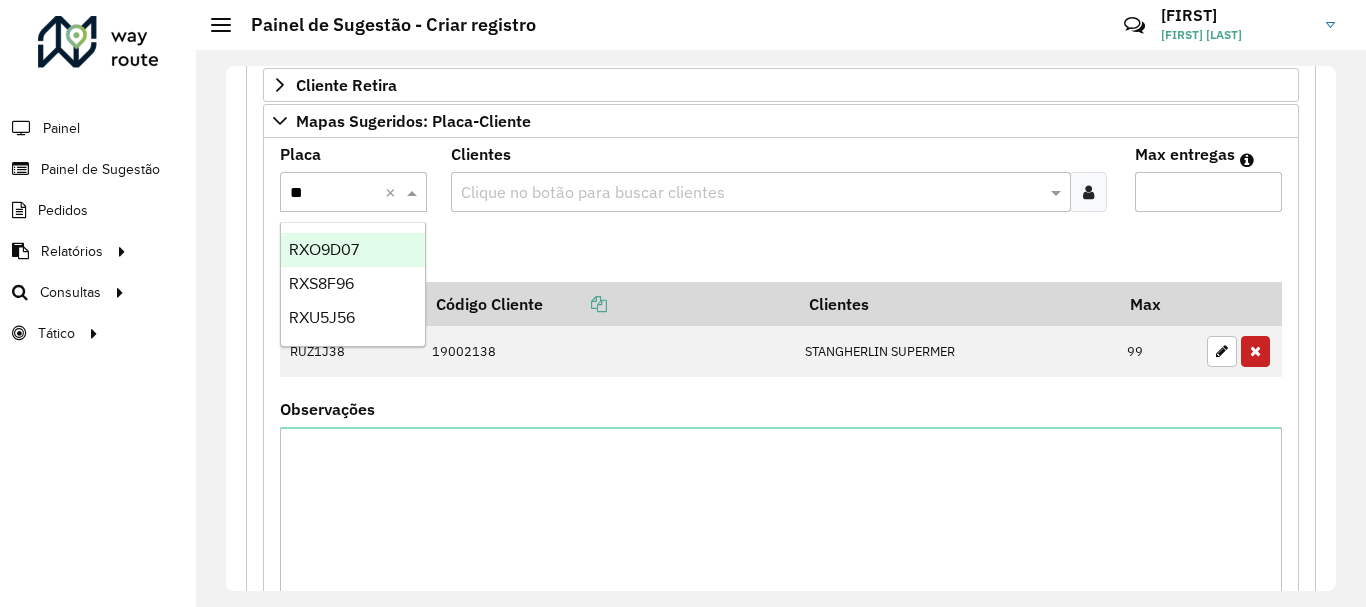 type on "***" 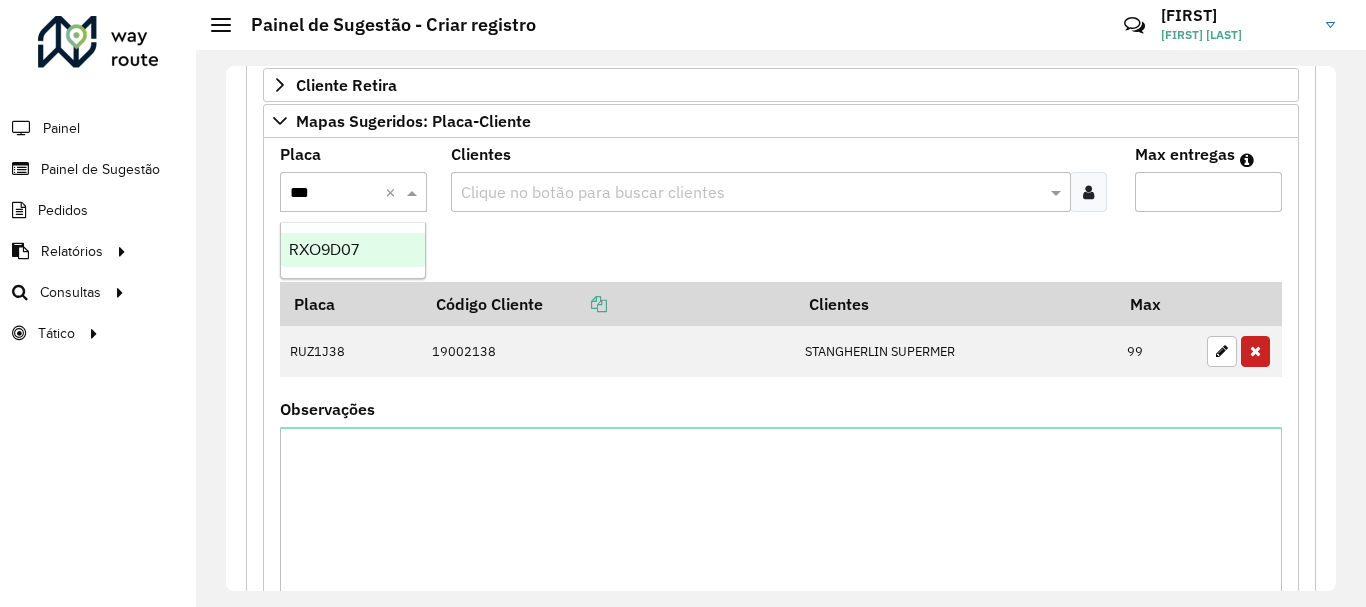 scroll, scrollTop: 403, scrollLeft: 0, axis: vertical 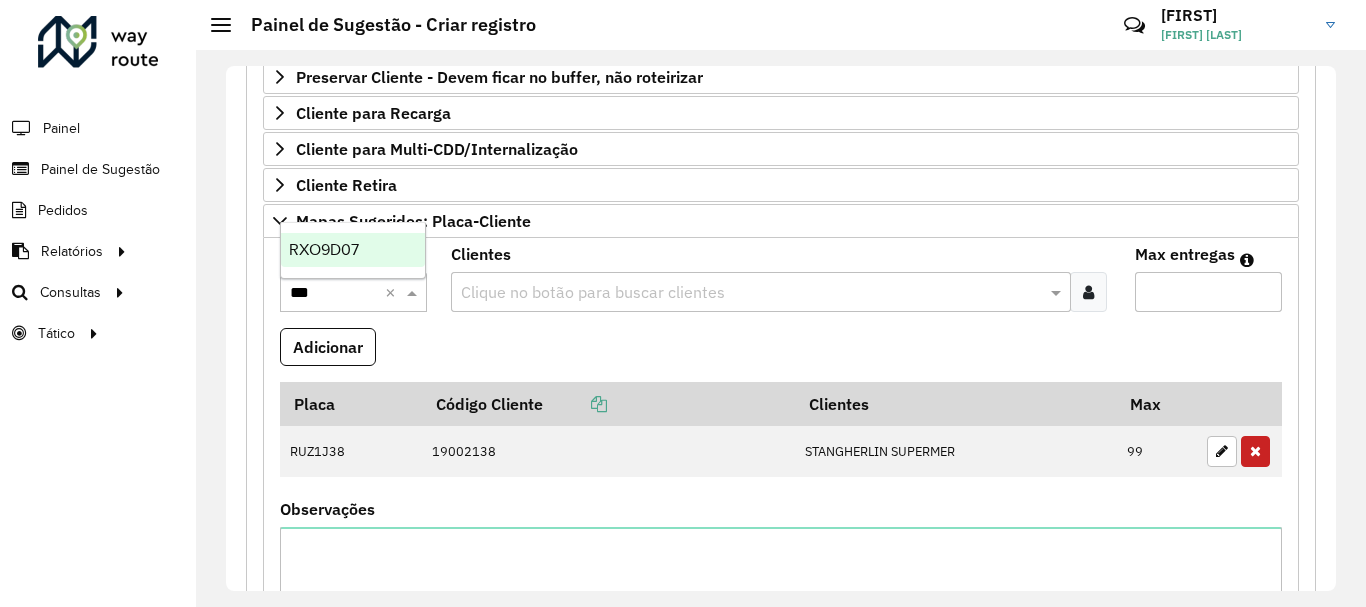 click on "RXO9D07" at bounding box center (353, 250) 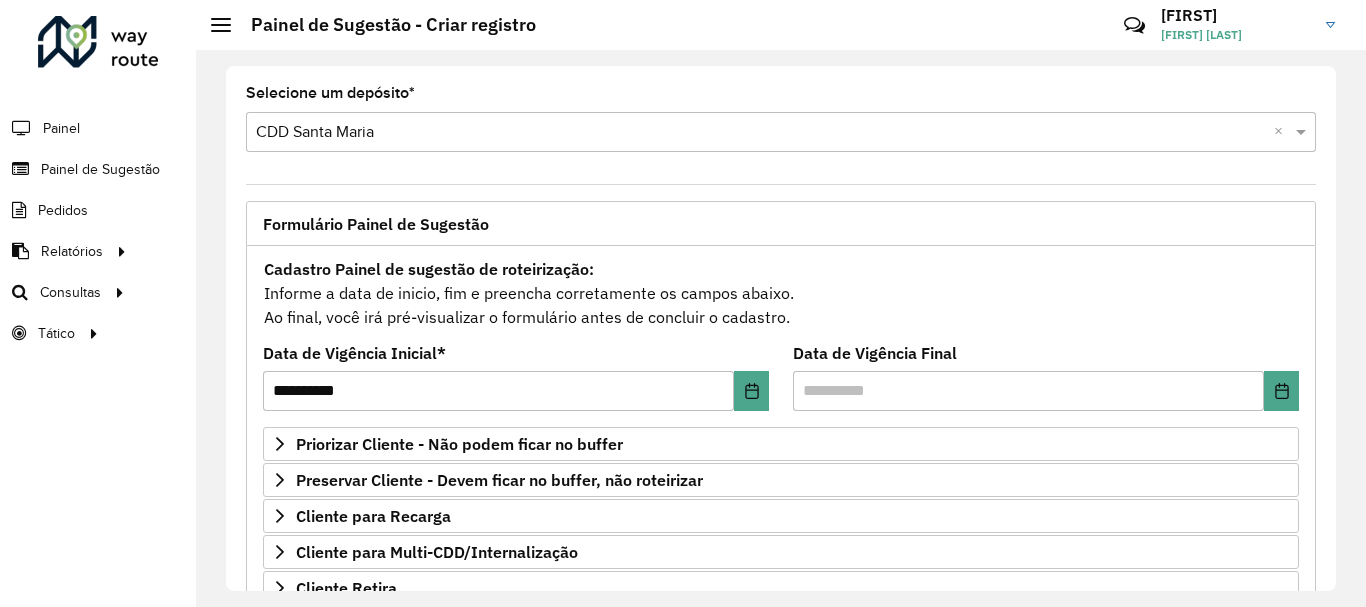 scroll, scrollTop: 100, scrollLeft: 0, axis: vertical 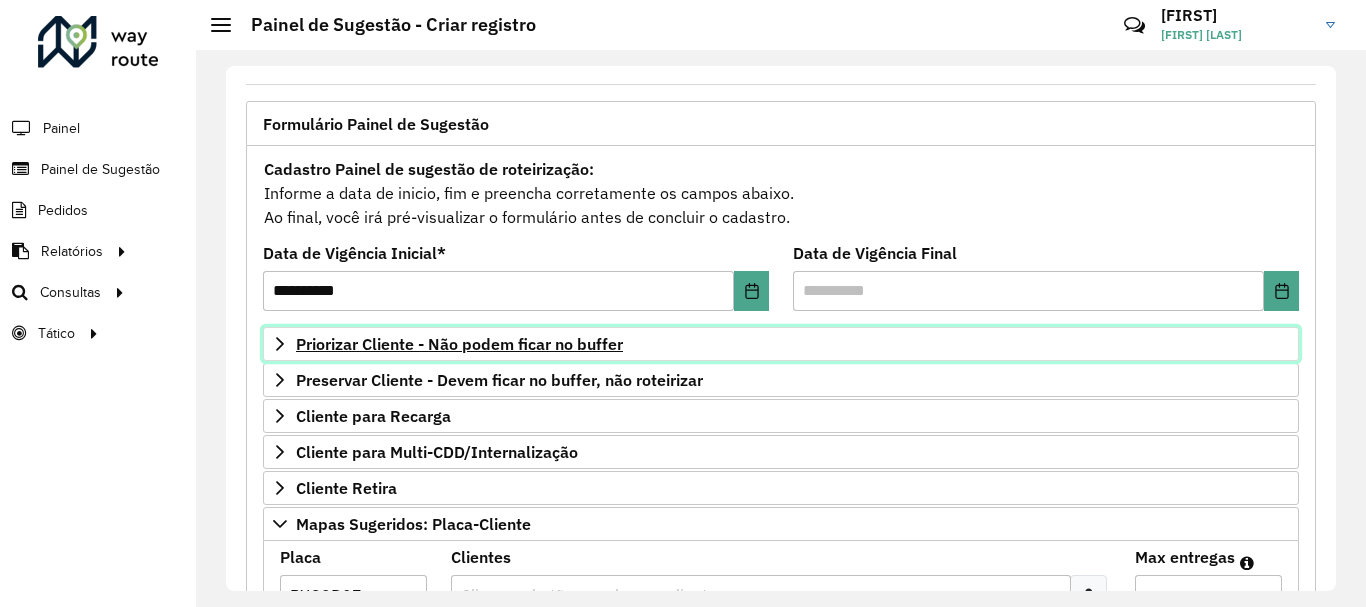 click on "Priorizar Cliente - Não podem ficar no buffer" at bounding box center (459, 344) 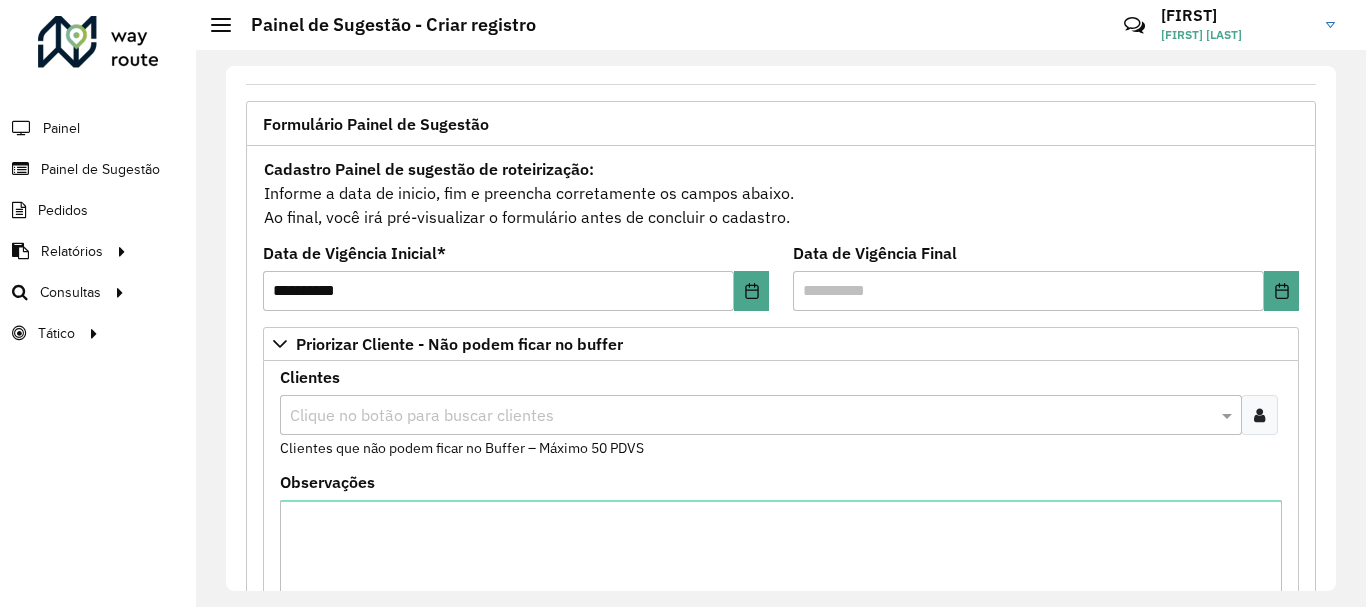 click on "**********" at bounding box center (683, 303) 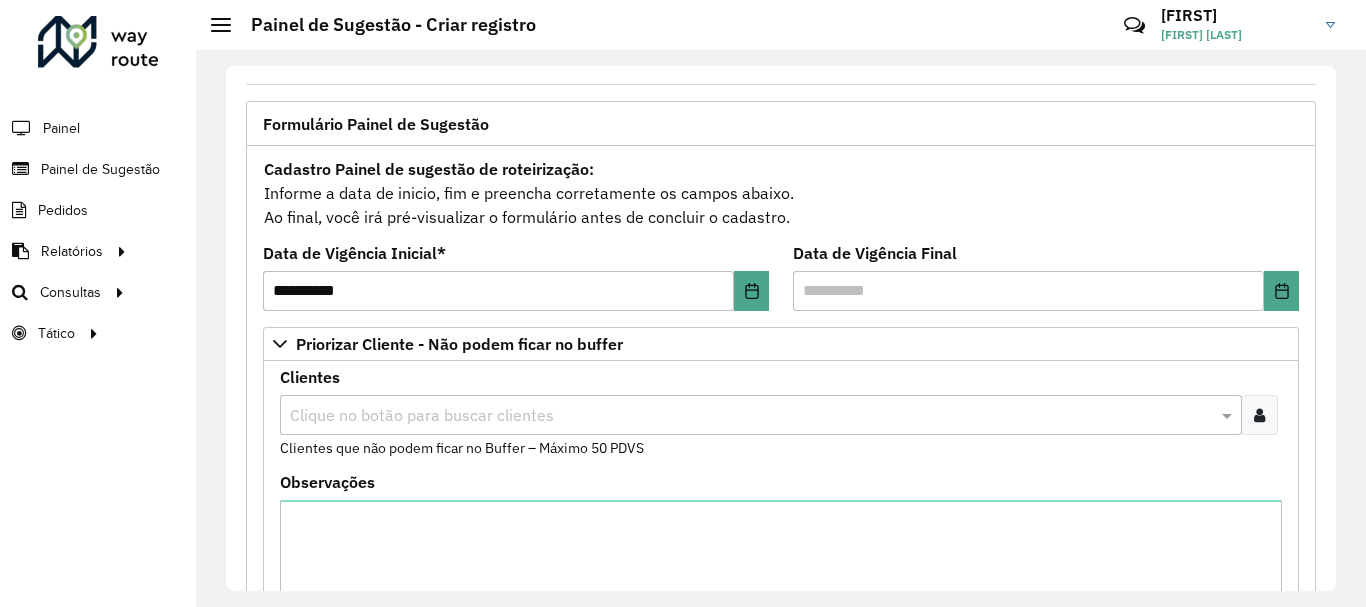 paste on "**********" 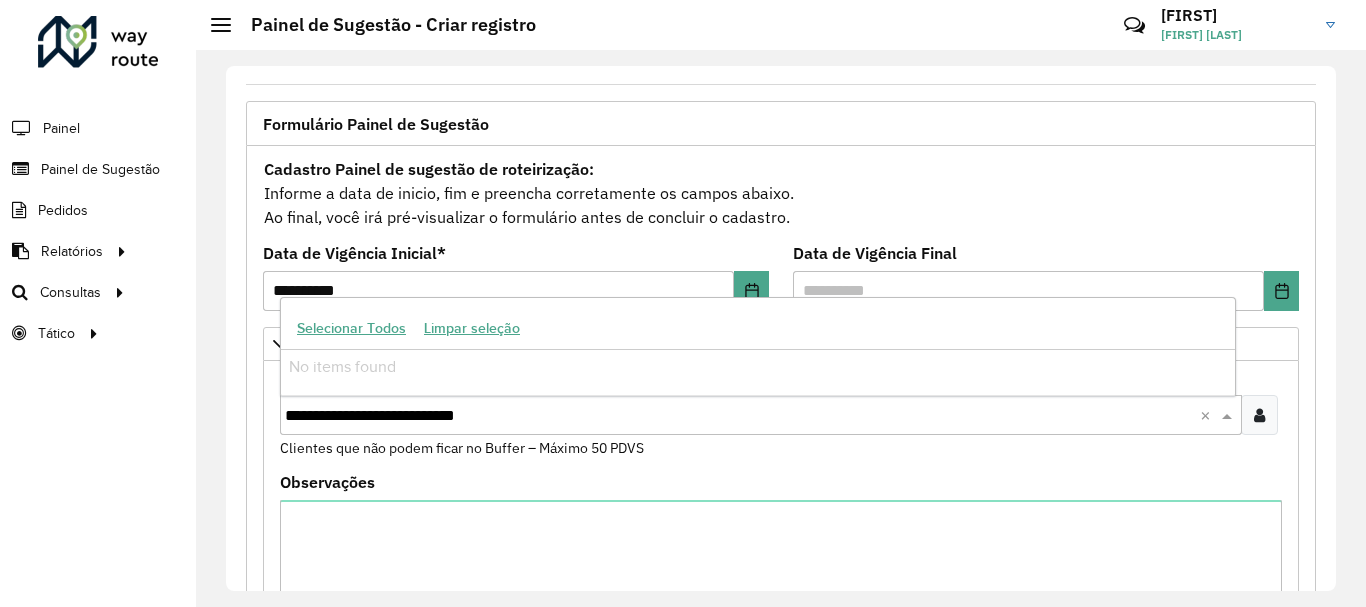 drag, startPoint x: 565, startPoint y: 414, endPoint x: 340, endPoint y: 417, distance: 225.02 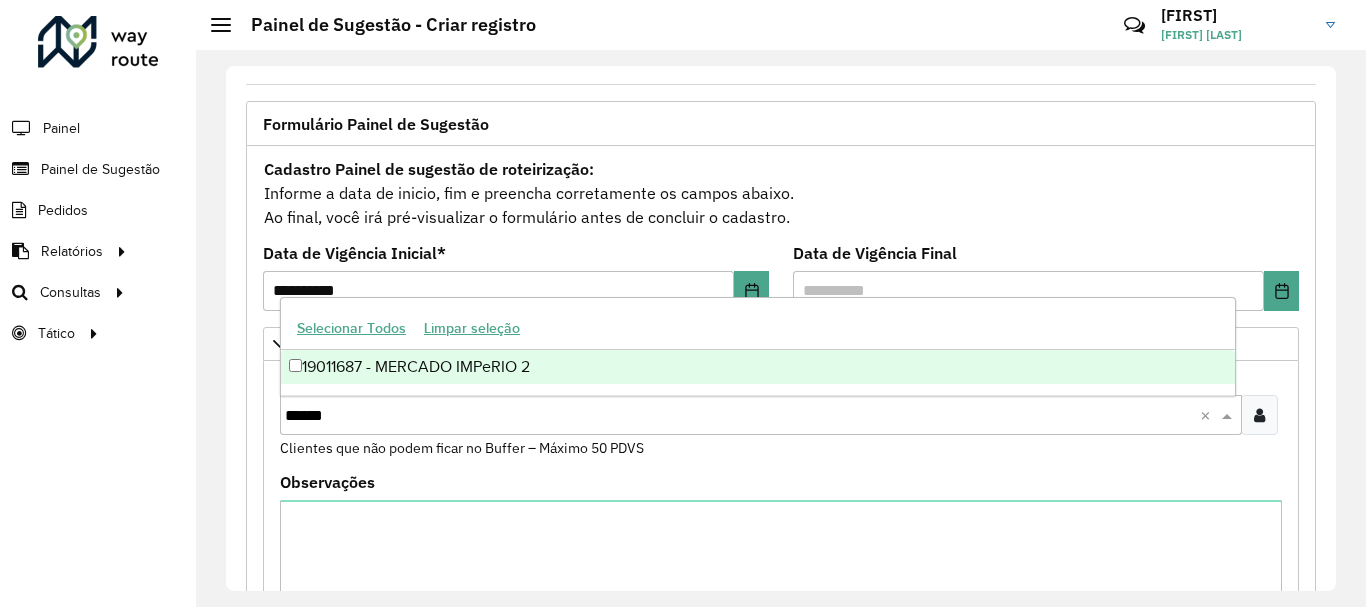 click on "19011687 - MERCADO IMPeRIO 2" at bounding box center [758, 367] 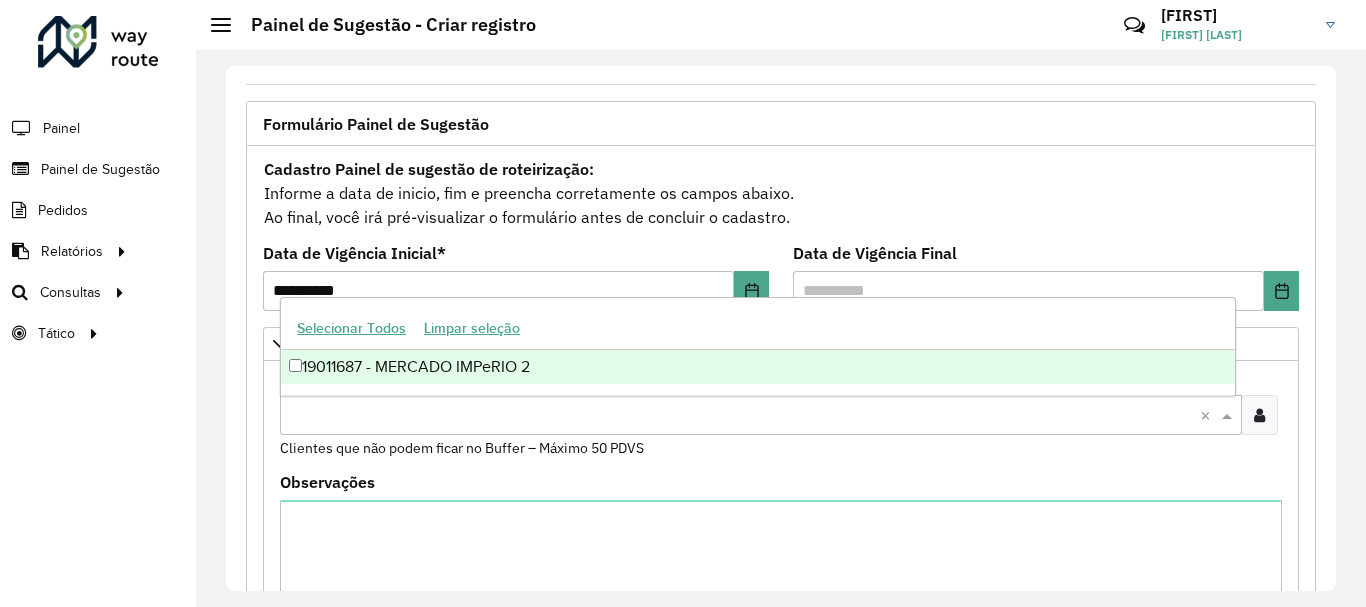 paste on "**********" 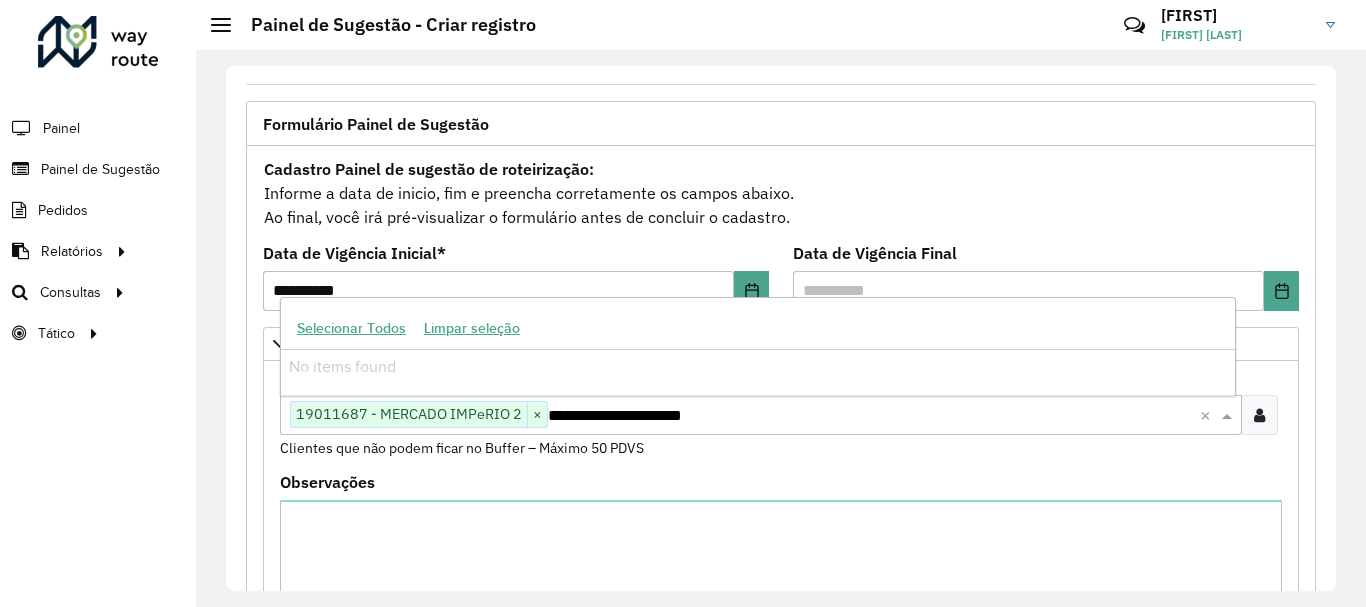drag, startPoint x: 598, startPoint y: 415, endPoint x: 797, endPoint y: 404, distance: 199.30379 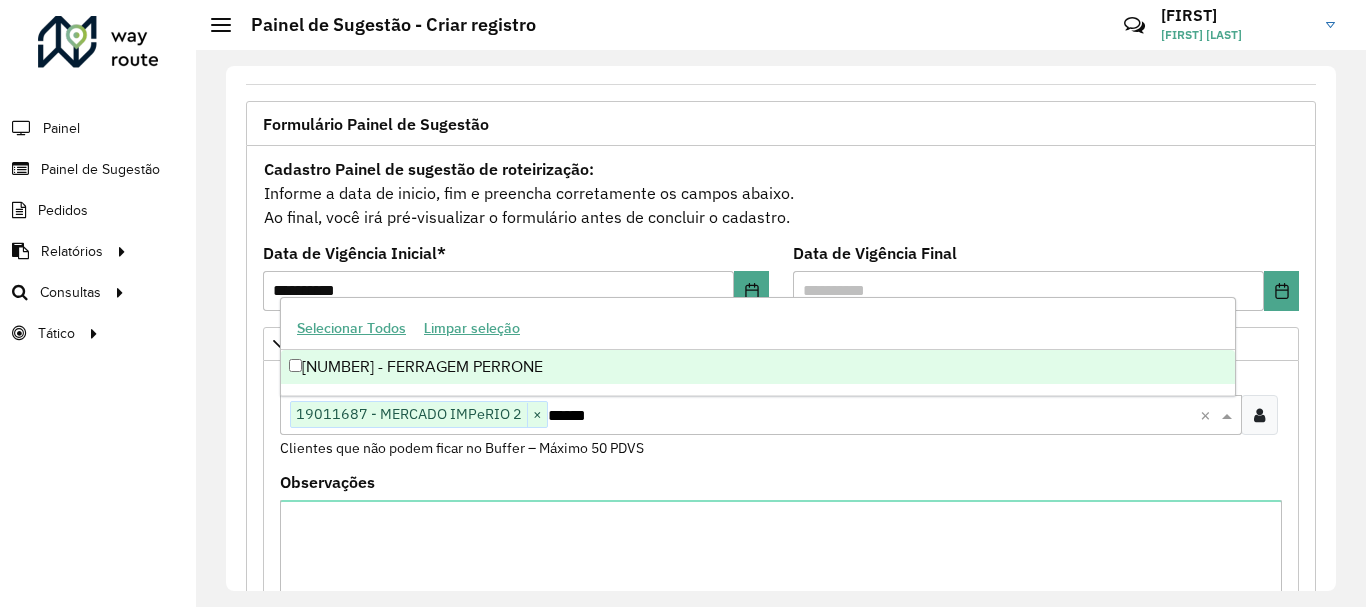 click on "[NUMBER] - FERRAGEM PERRONE" at bounding box center [758, 367] 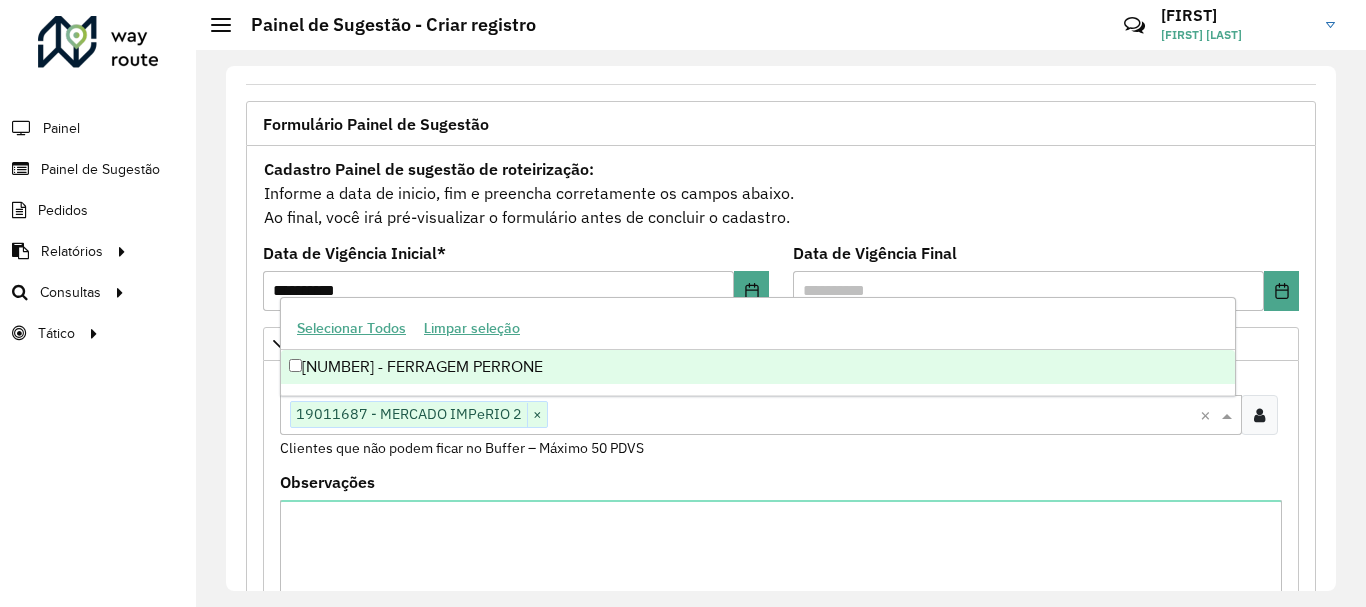 paste on "**********" 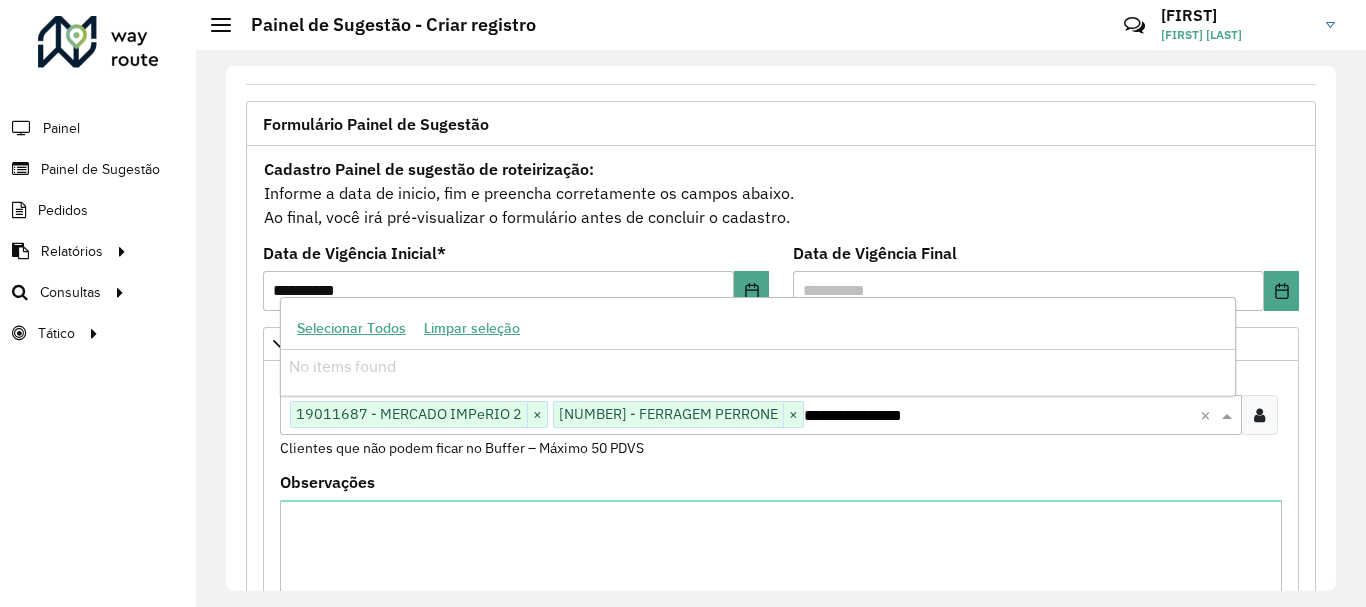 drag, startPoint x: 858, startPoint y: 414, endPoint x: 995, endPoint y: 410, distance: 137.05838 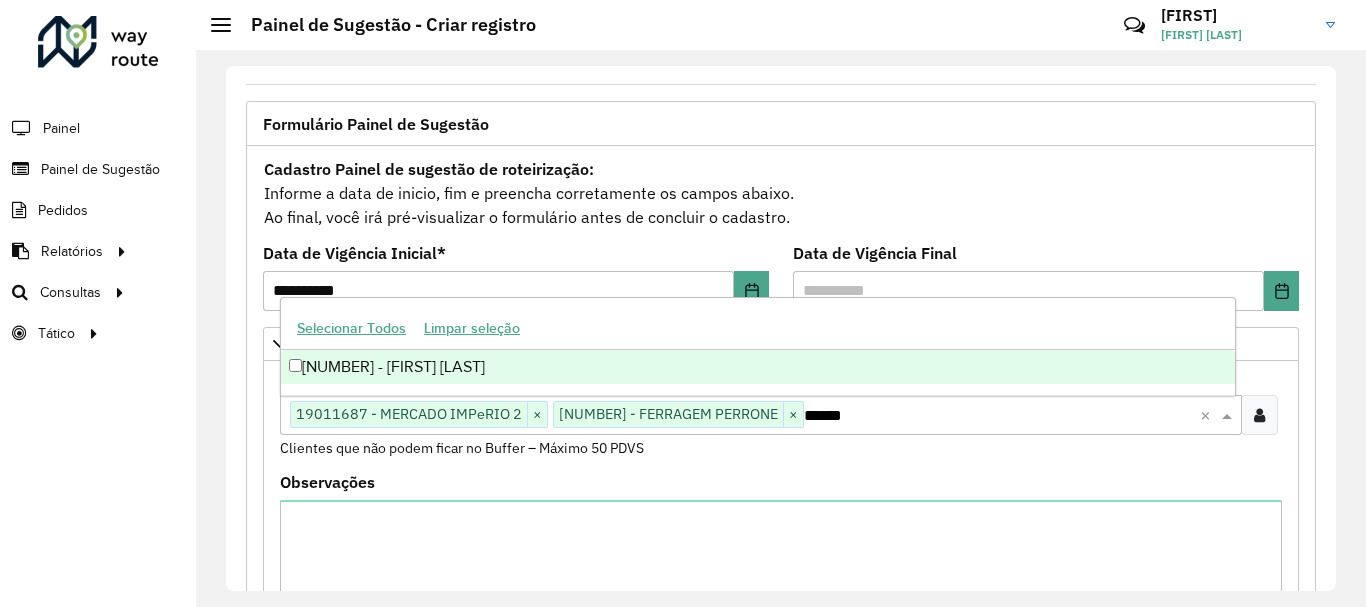 click on "[NUMBER] - [FIRST] [LAST]" at bounding box center (758, 367) 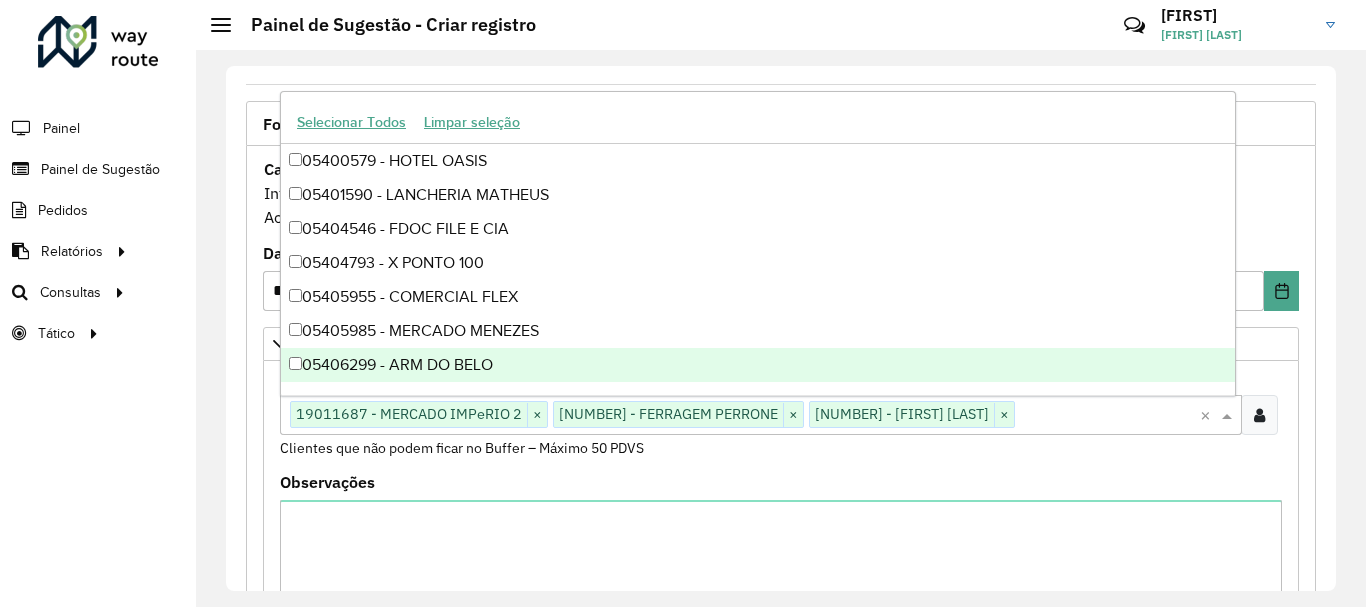 paste on "**********" 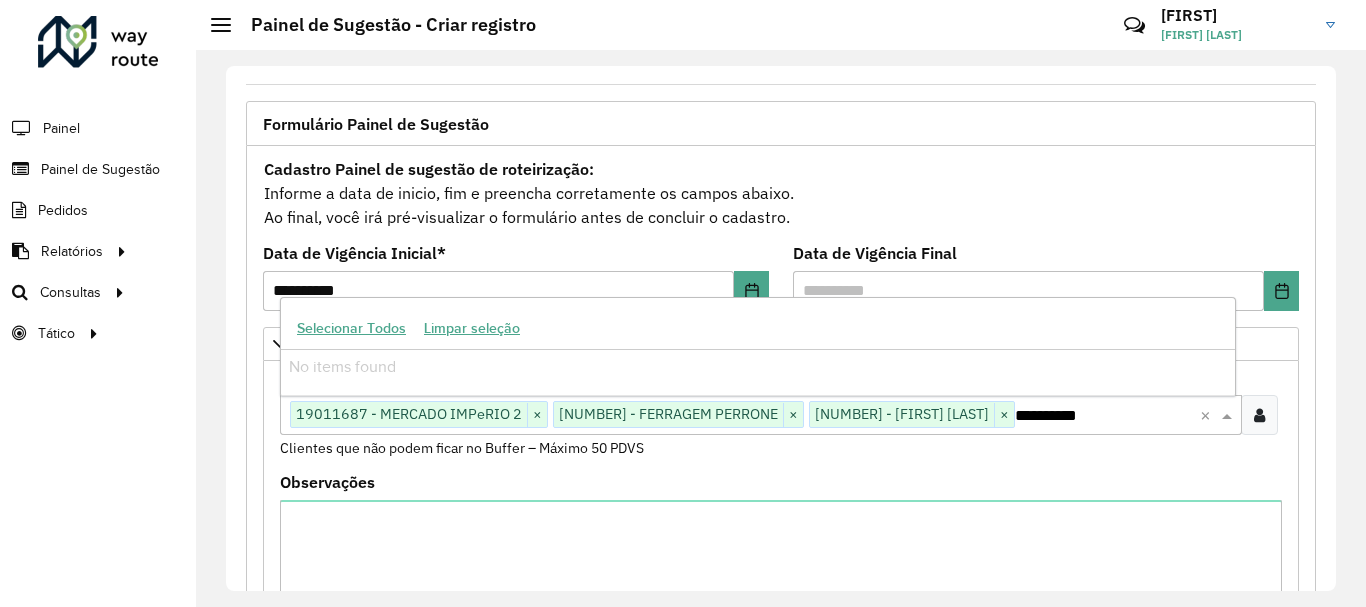 click on "**********" at bounding box center (1107, 416) 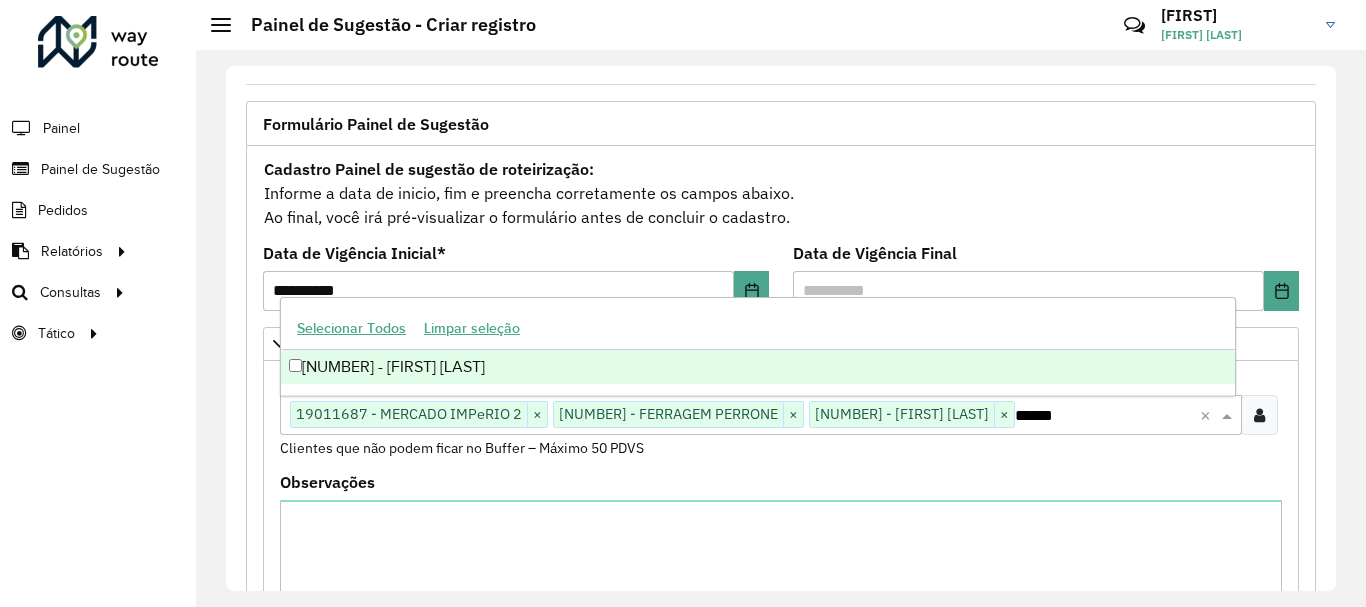 click on "[NUMBER] - [FIRST] [LAST]" at bounding box center (758, 367) 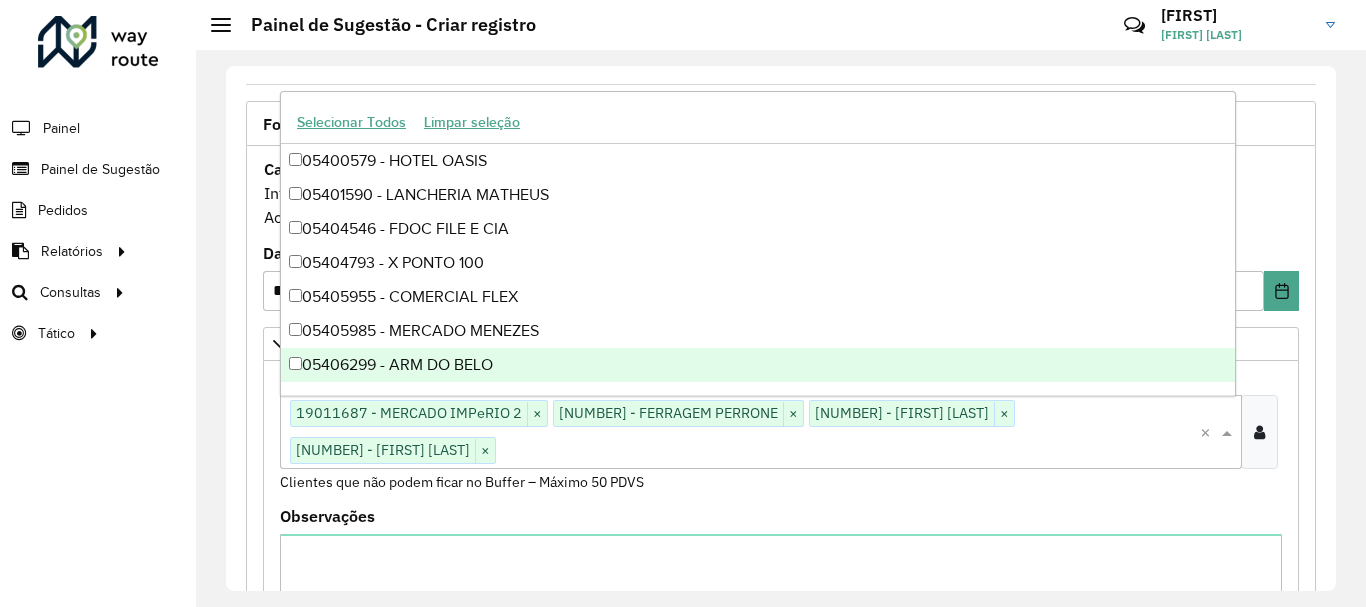 paste on "****" 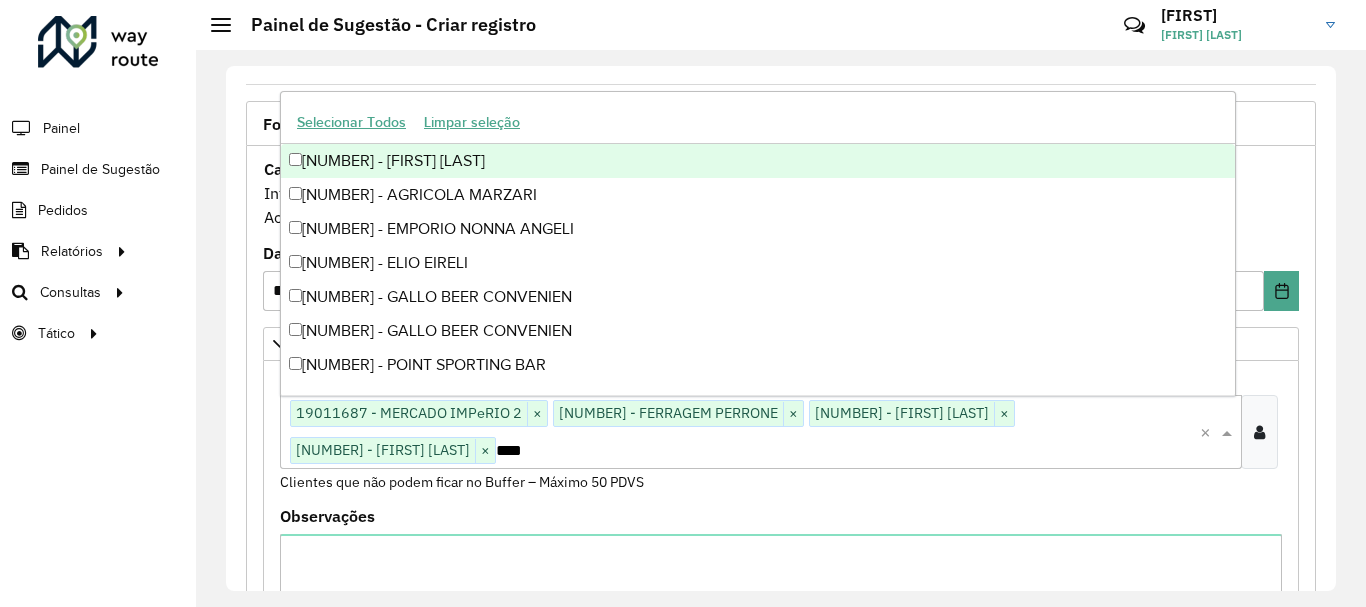click on "[NUMBER] - [FIRST] [LAST]" at bounding box center [758, 161] 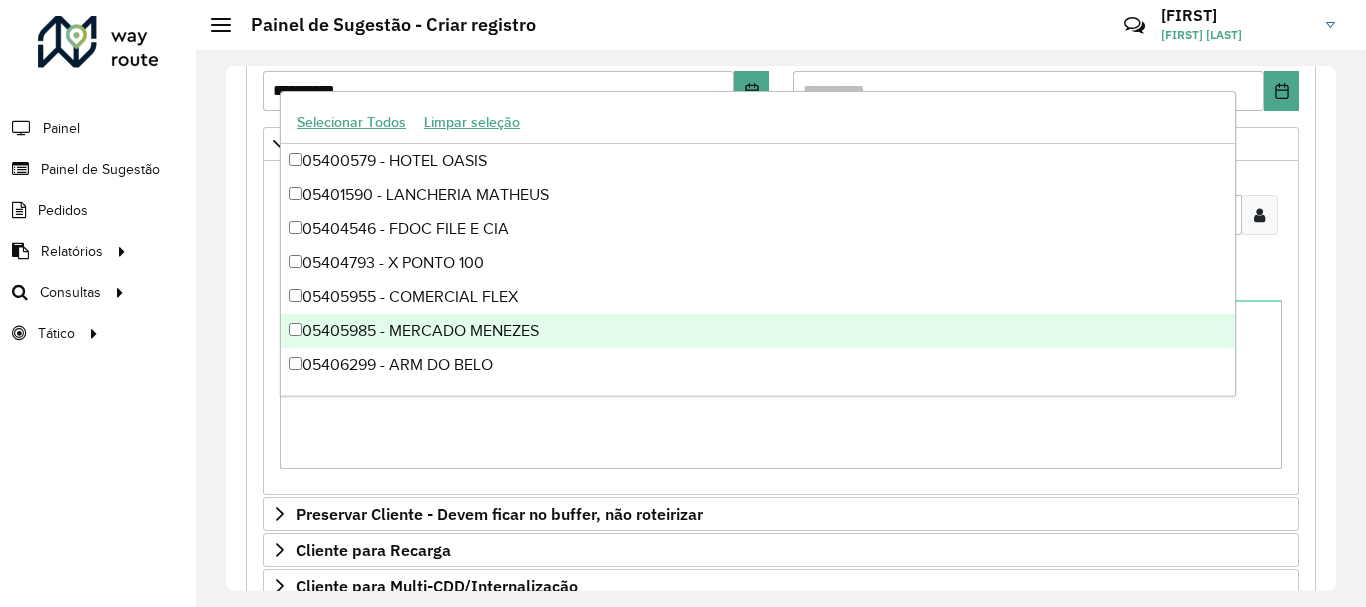 click on "Observações" at bounding box center (781, 380) 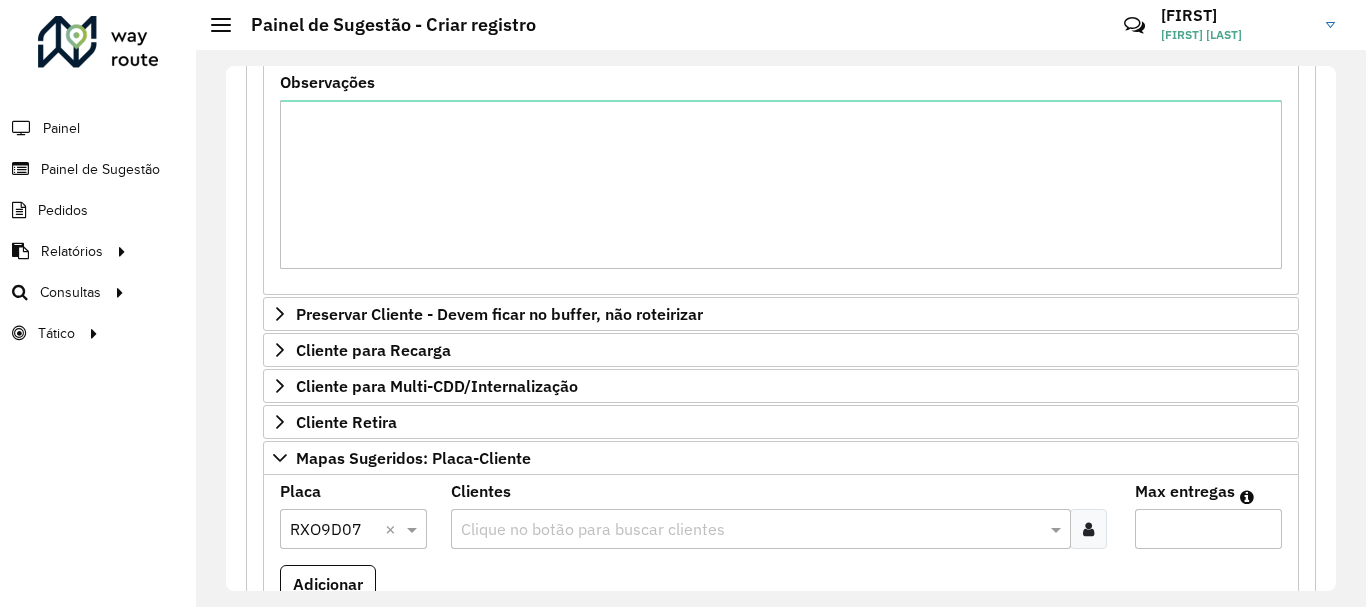 scroll, scrollTop: 600, scrollLeft: 0, axis: vertical 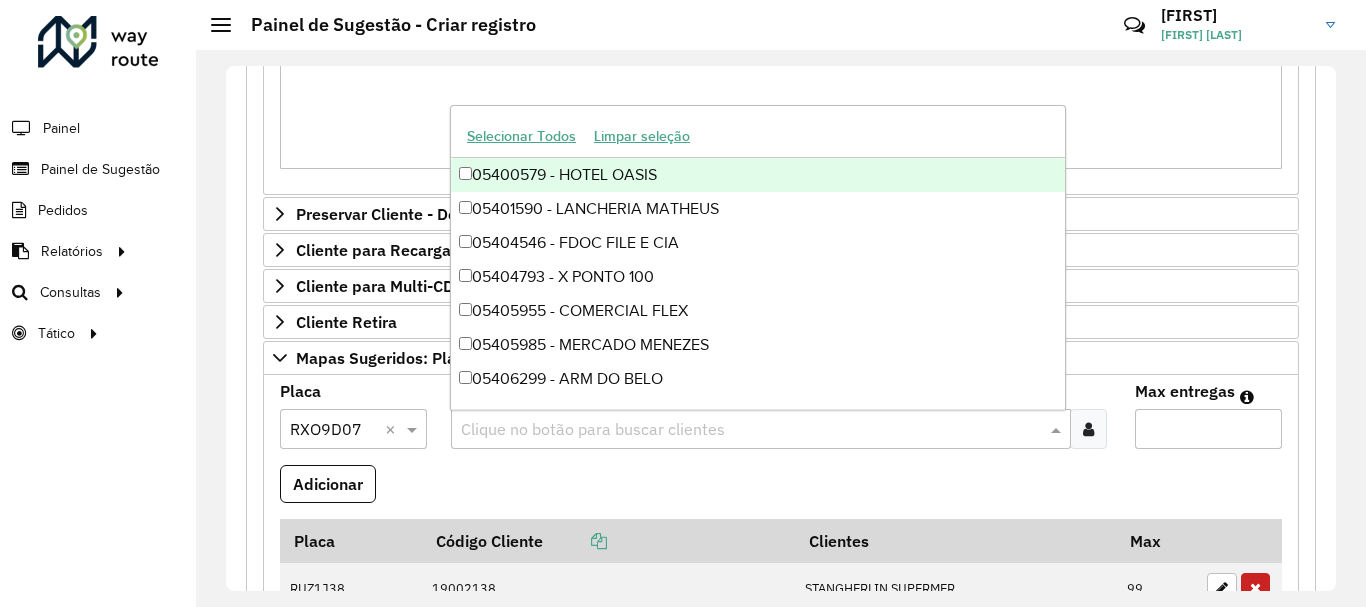 click at bounding box center (751, 430) 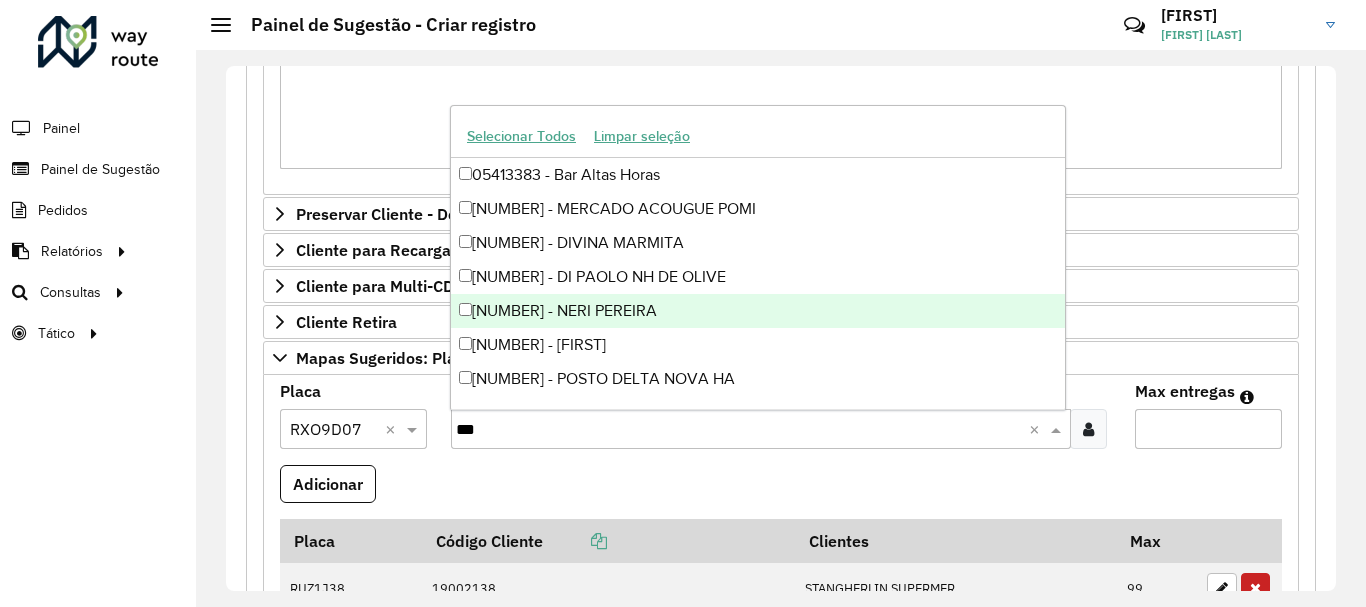 type on "****" 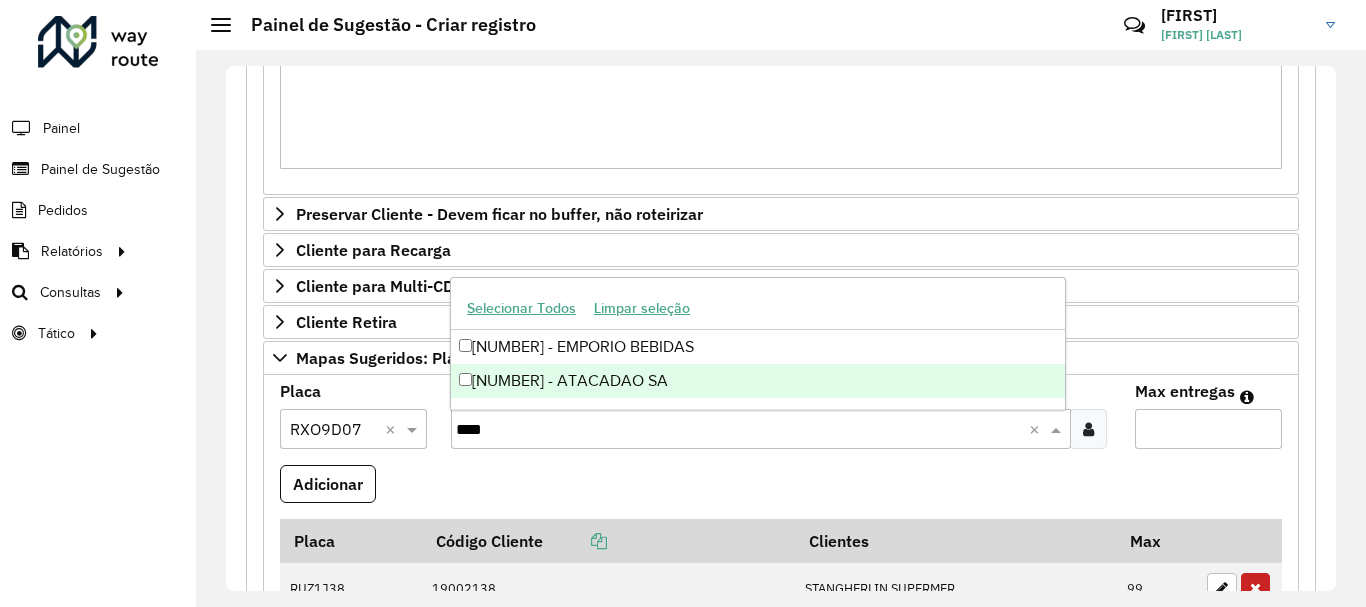 click on "[NUMBER] - ATACADAO SA" at bounding box center (758, 381) 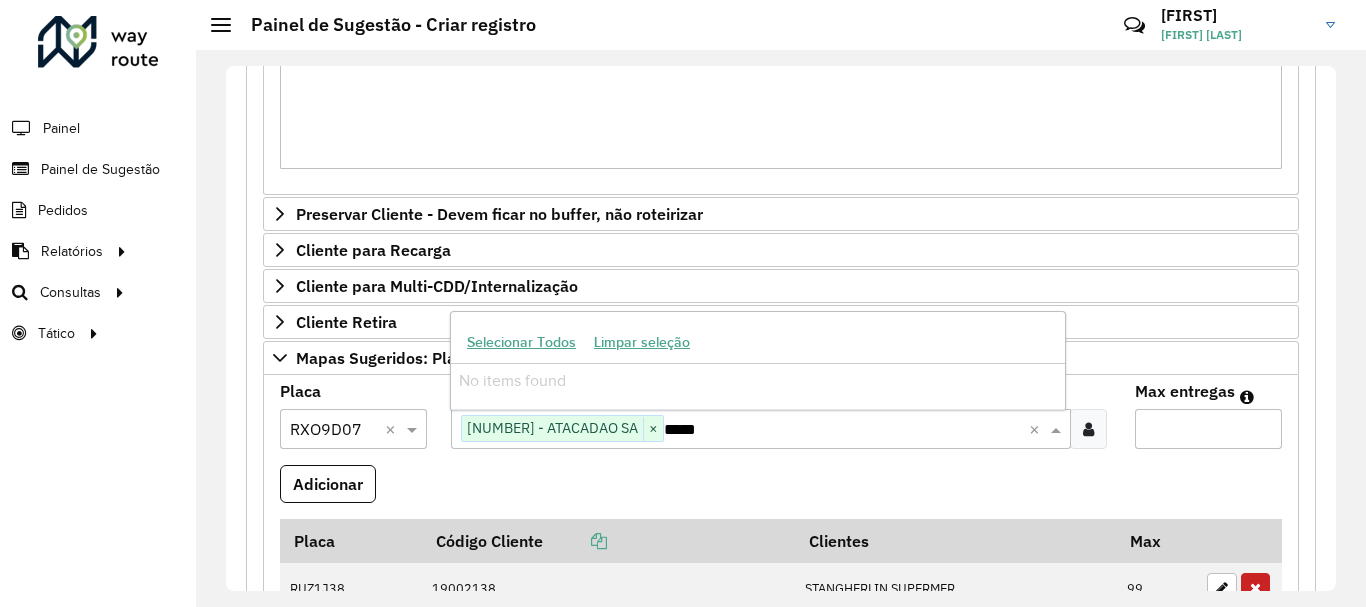 type on "****" 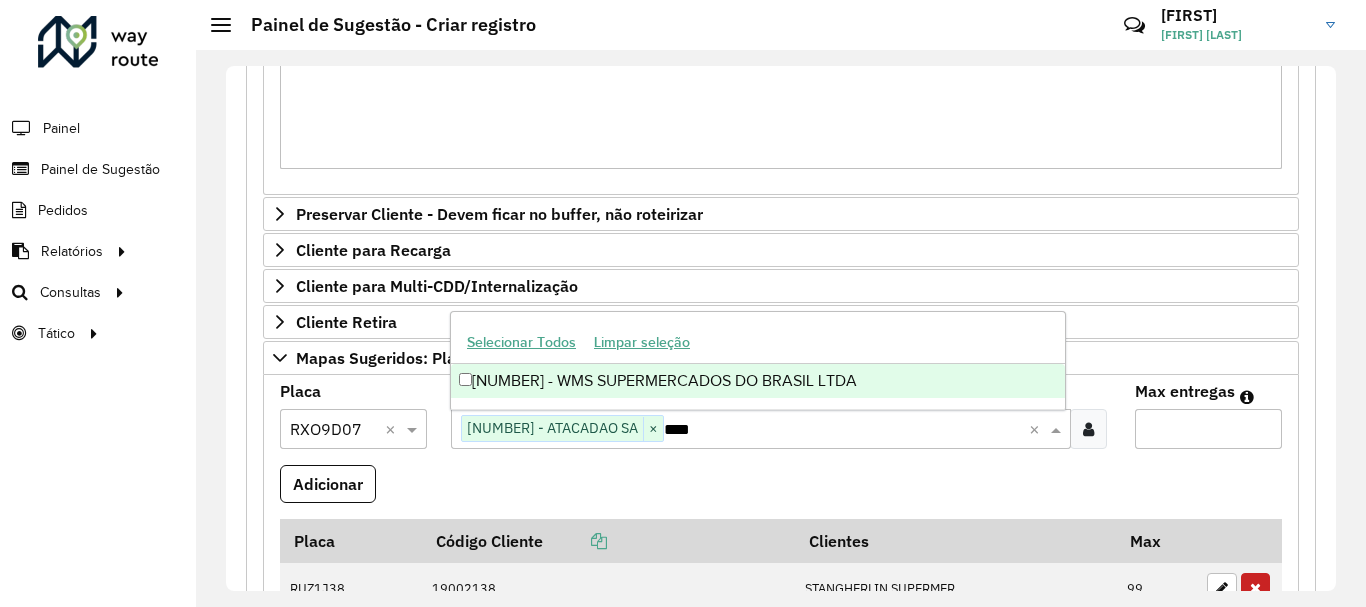 click on "[NUMBER] - WMS SUPERMERCADOS DO BRASIL LTDA" at bounding box center [758, 381] 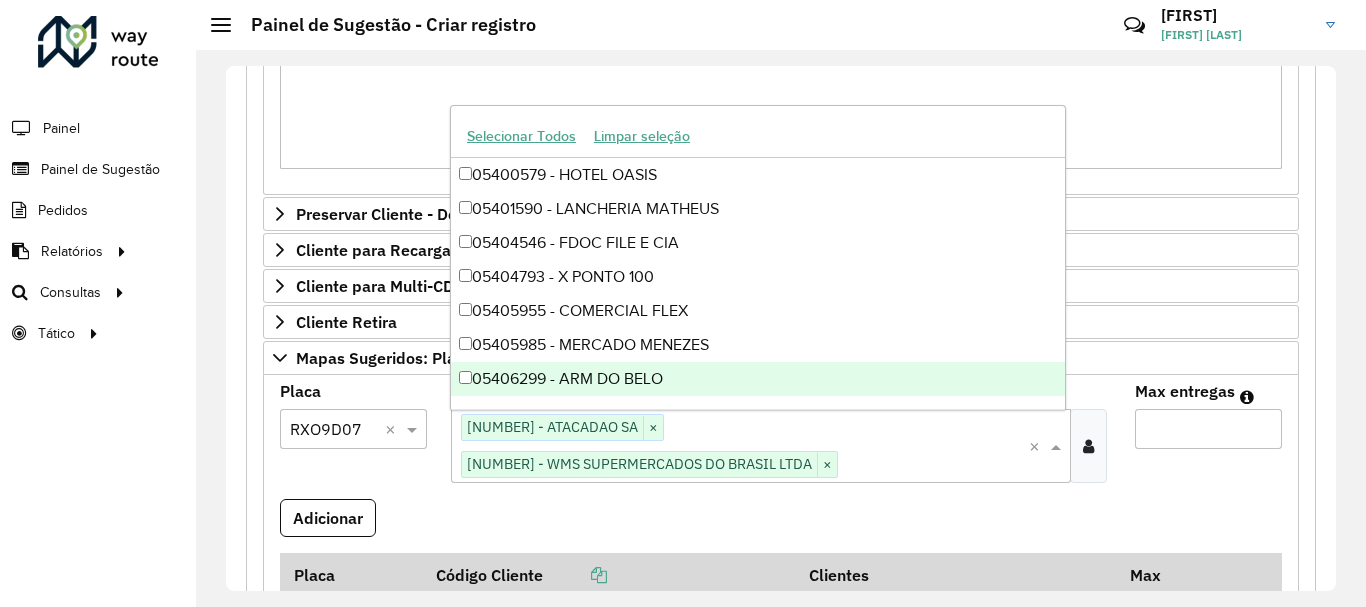 click on "Max entregas" at bounding box center (1208, 429) 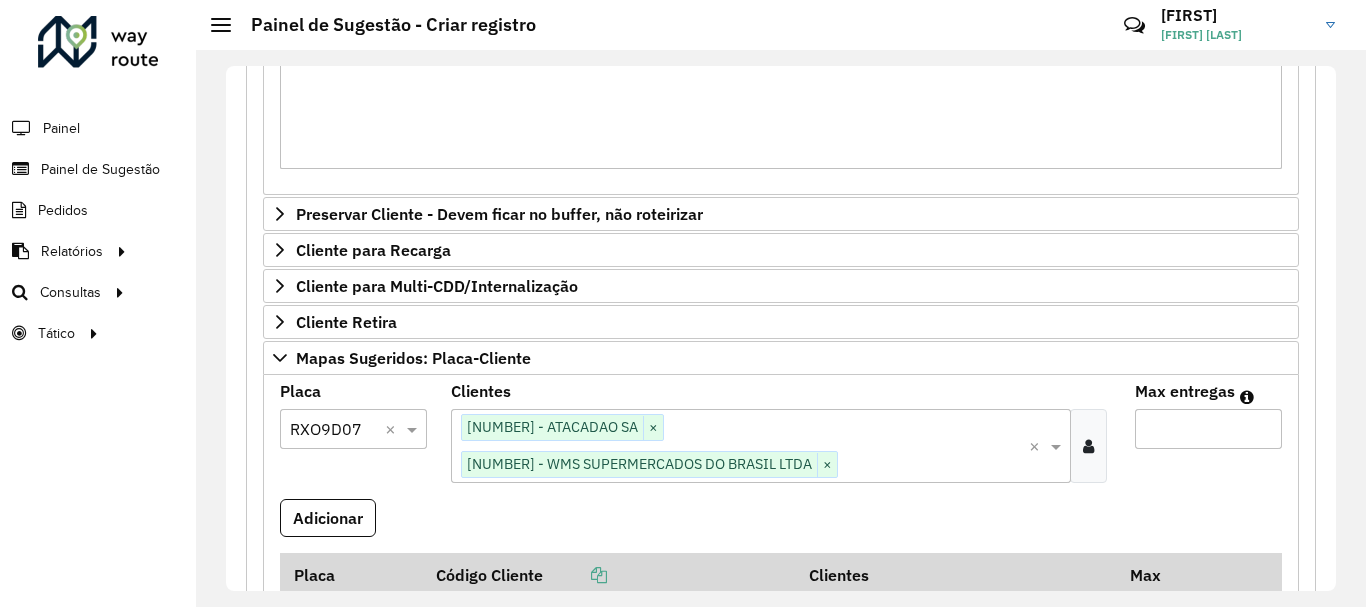 scroll, scrollTop: 700, scrollLeft: 0, axis: vertical 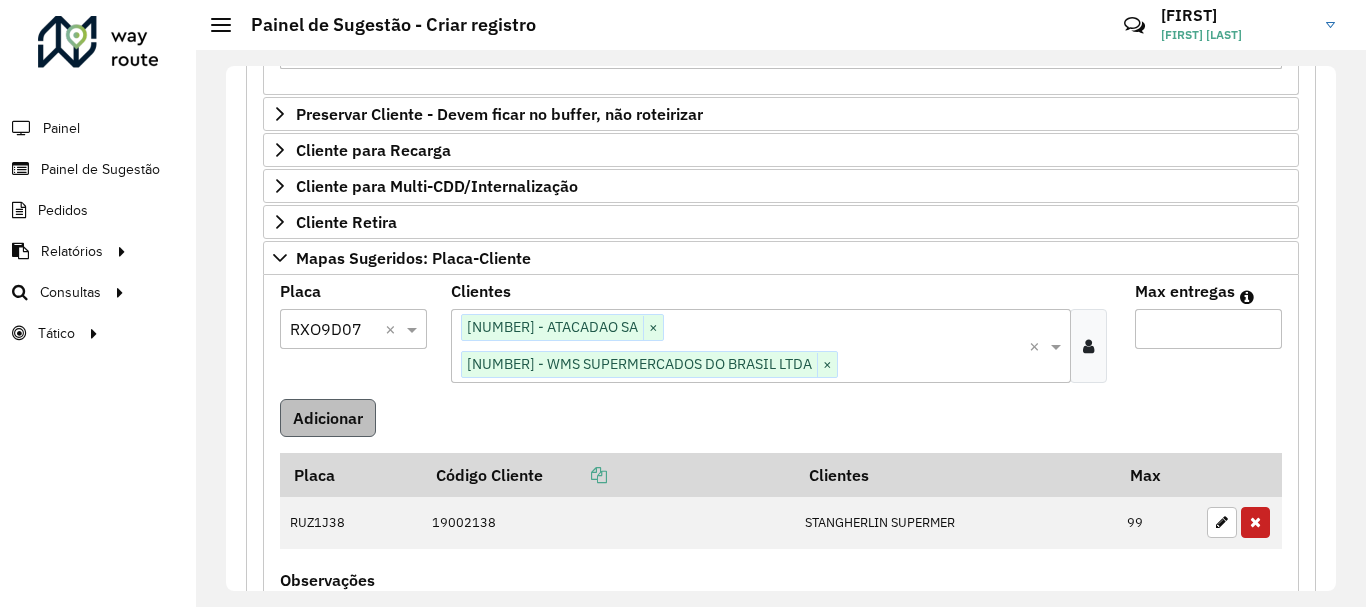 type on "*" 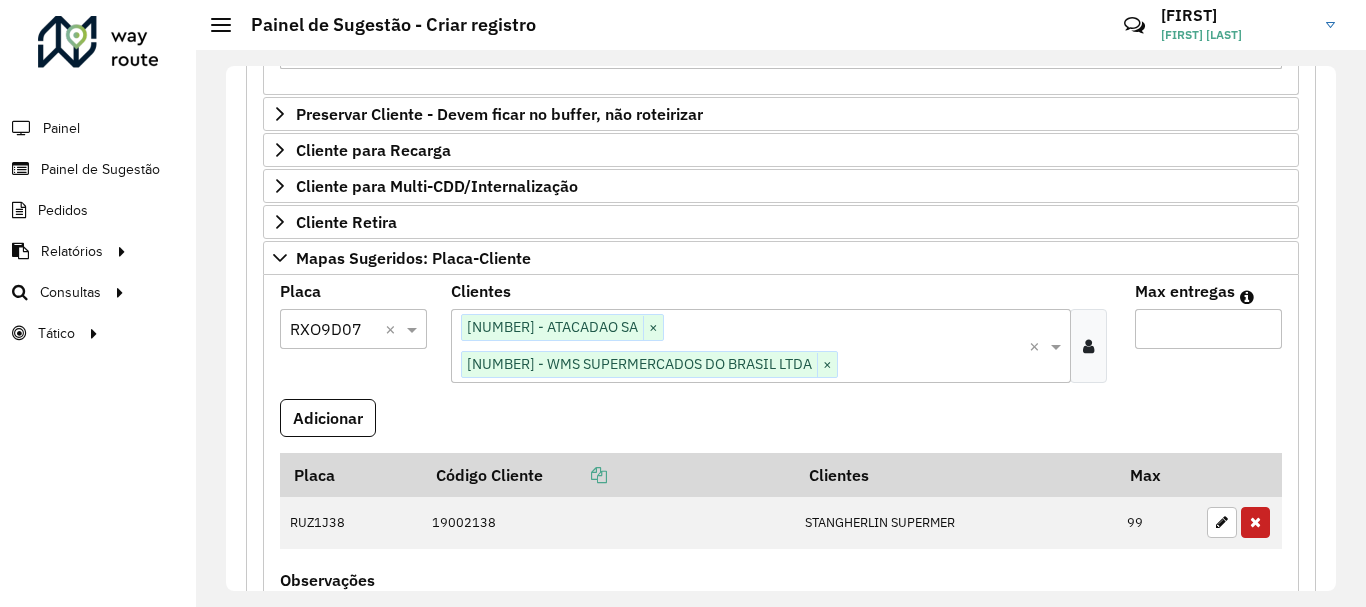 click on "Adicionar" at bounding box center [328, 418] 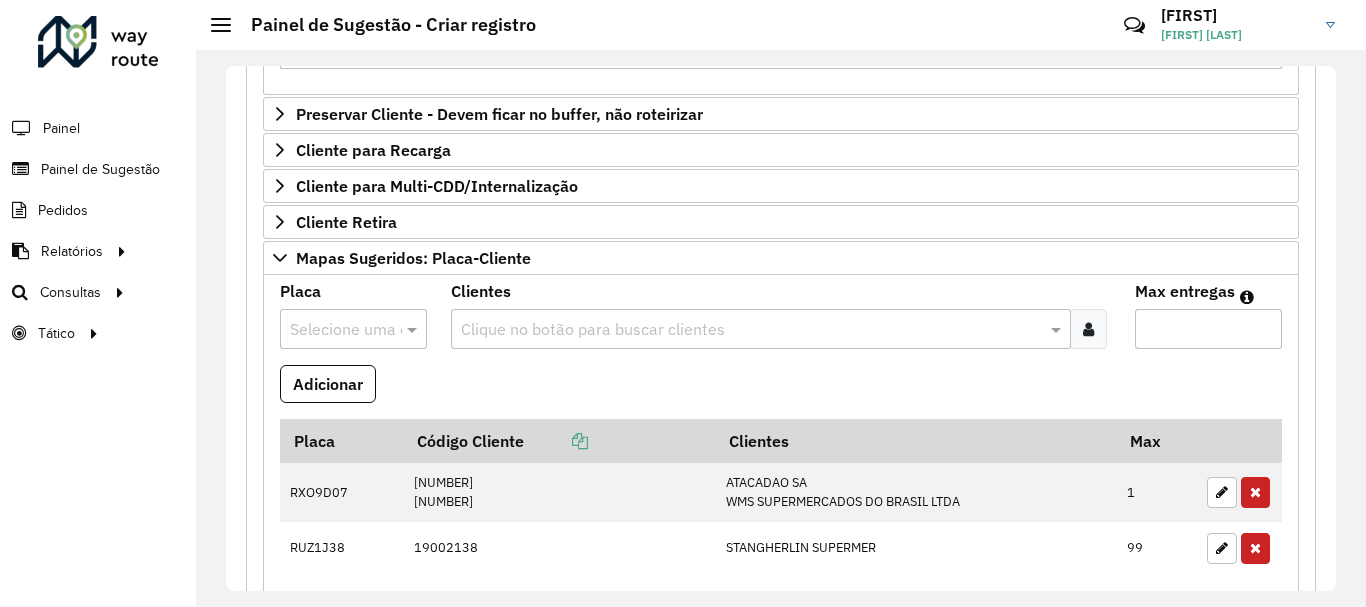 scroll, scrollTop: 900, scrollLeft: 0, axis: vertical 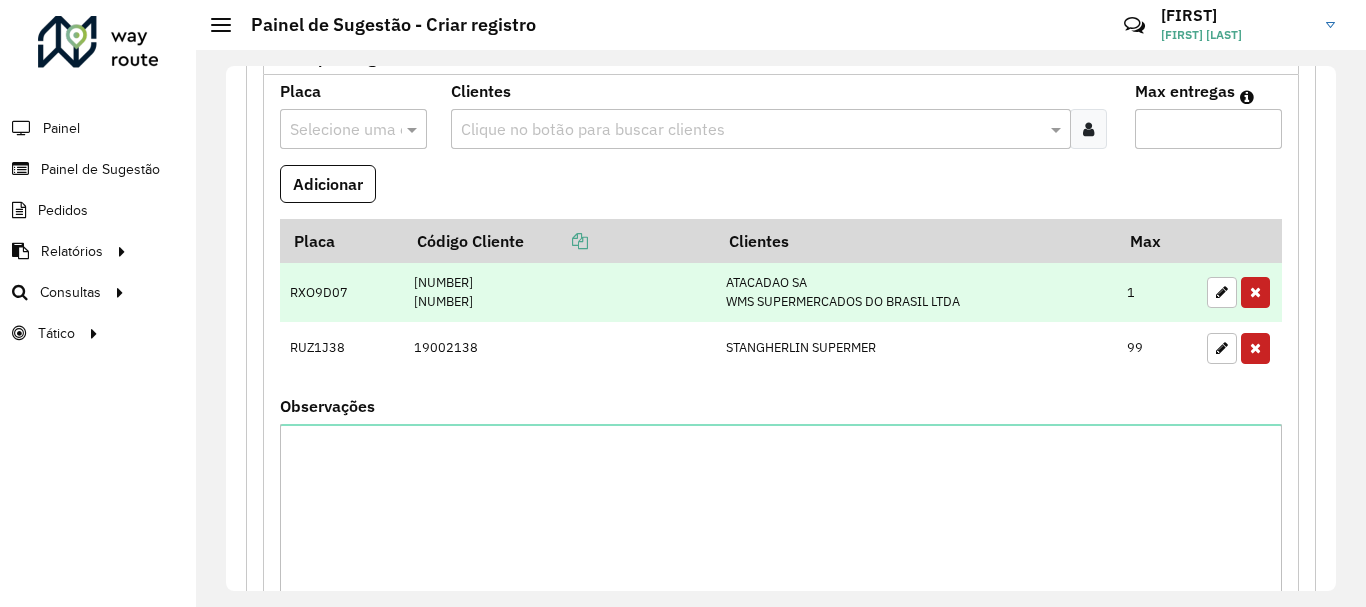 click on "RXO9D07" at bounding box center [341, 292] 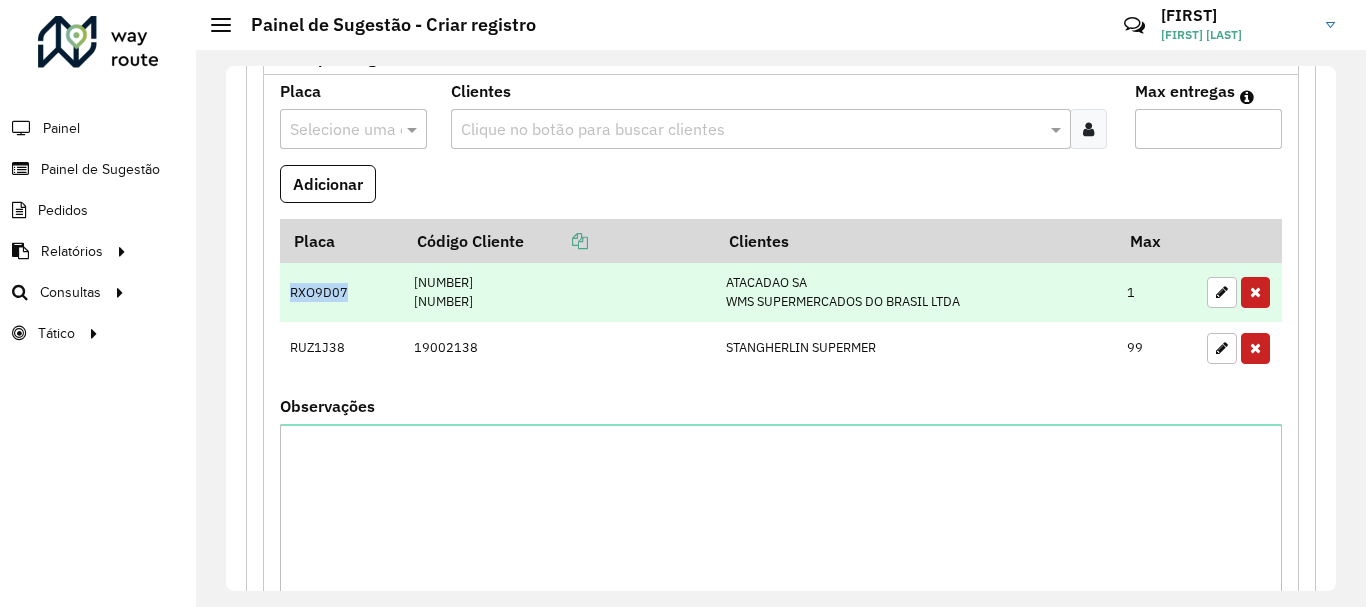 click on "RXO9D07" at bounding box center (341, 292) 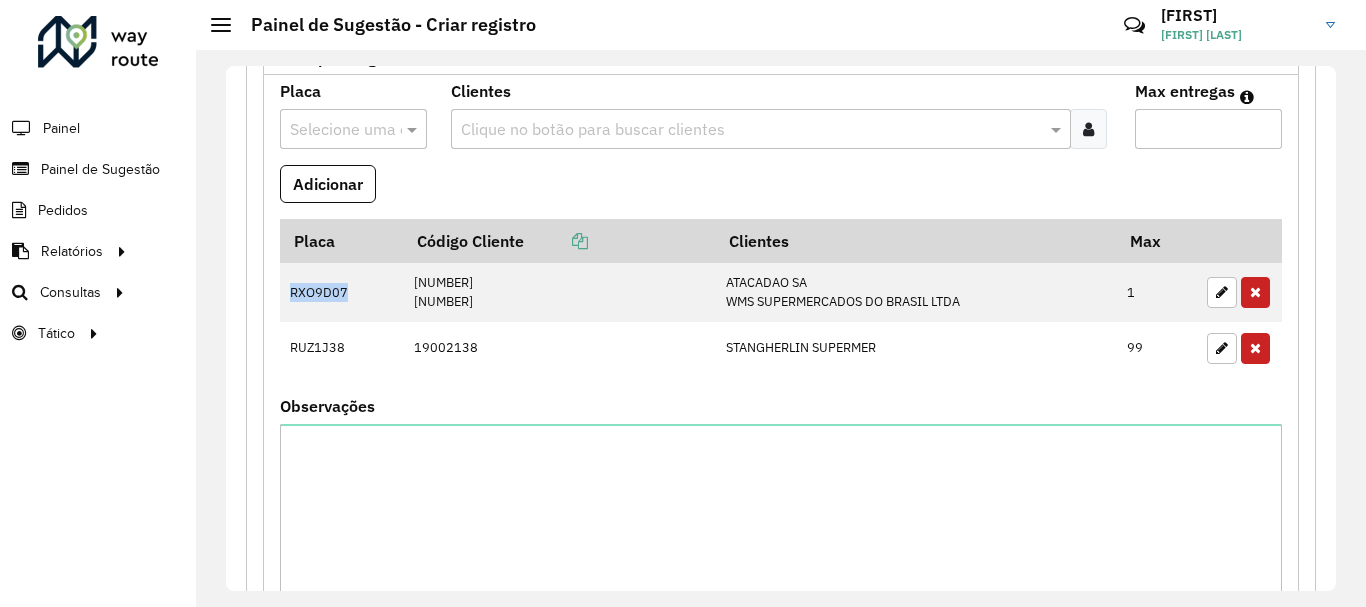 copy on "RXO9D07" 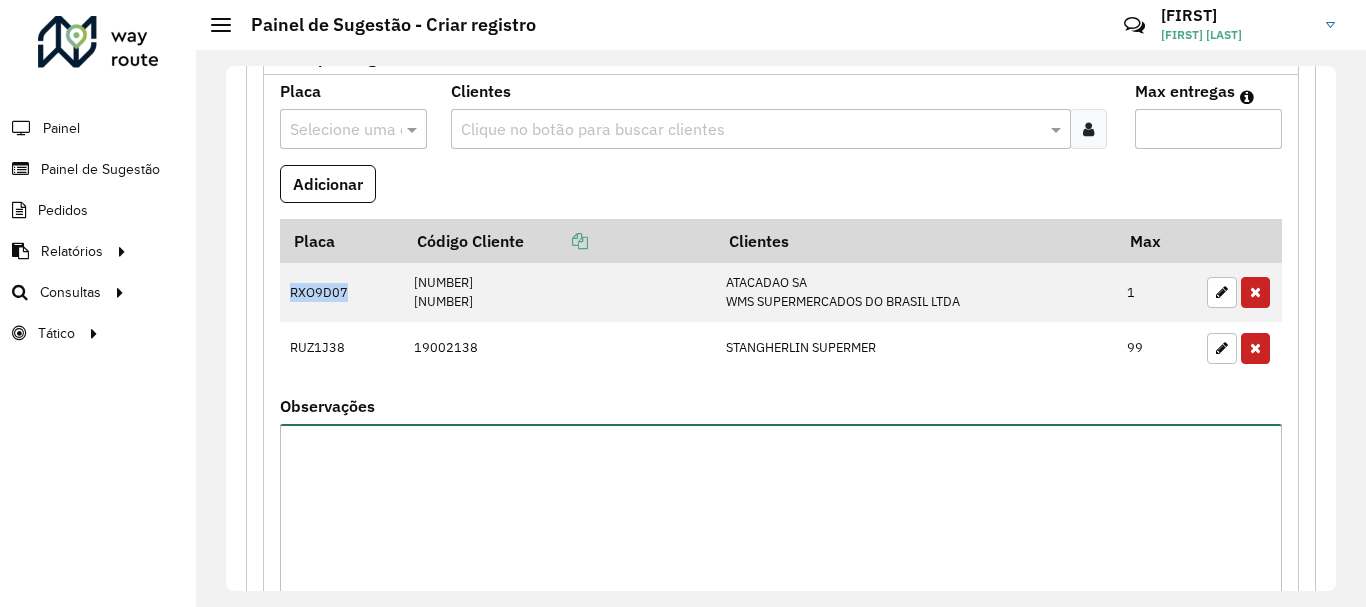 click on "Observações" at bounding box center [781, 508] 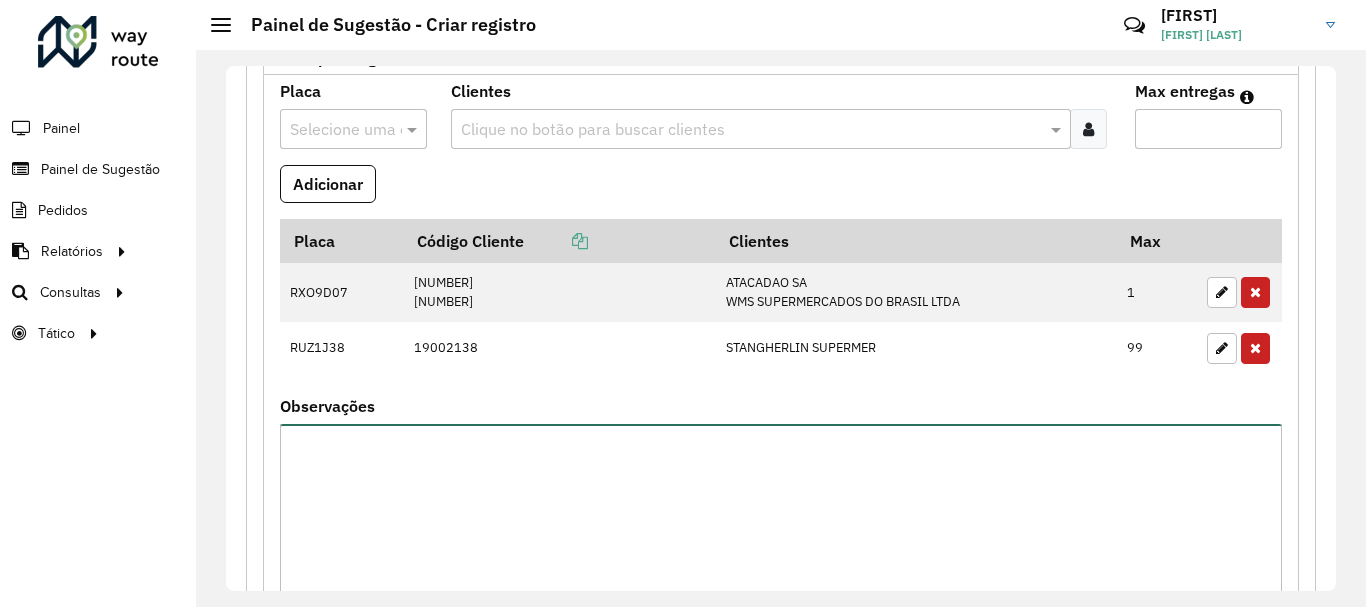 paste on "*******" 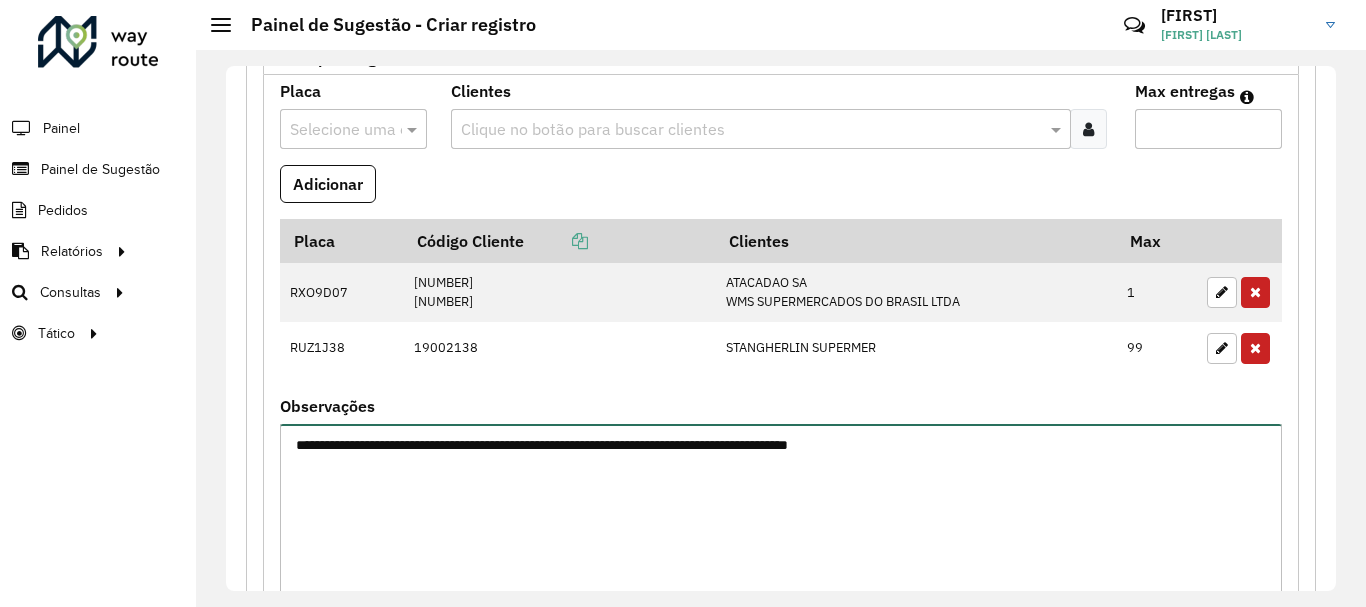 type on "**********" 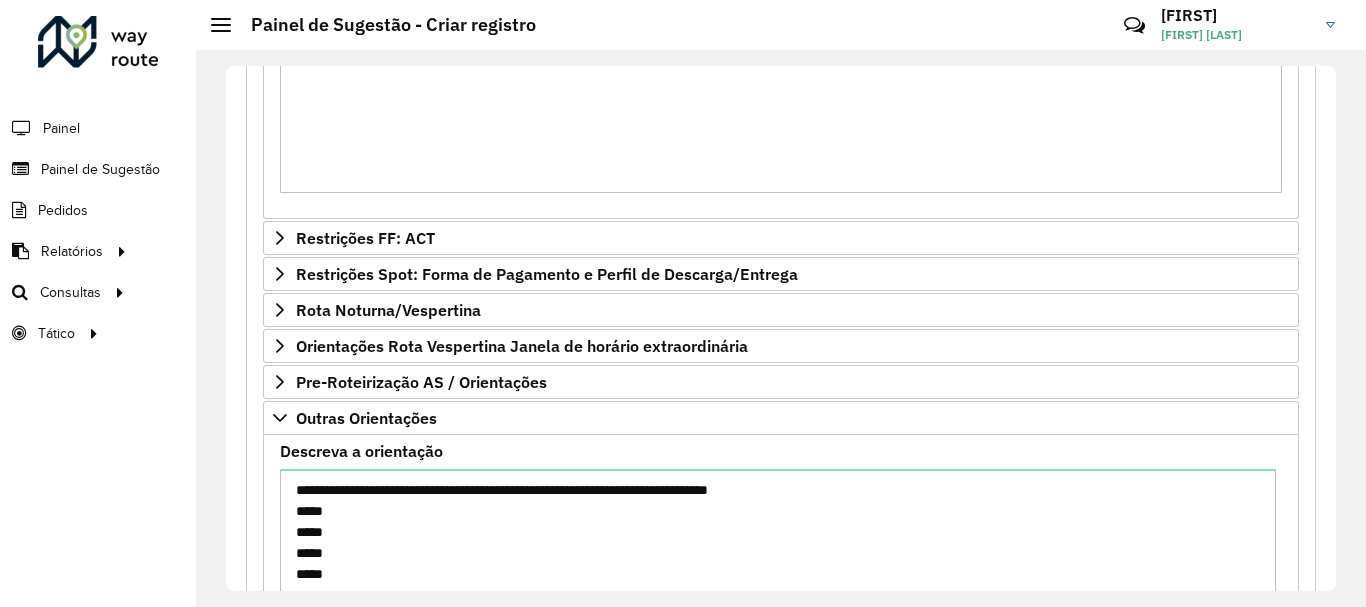 scroll, scrollTop: 1497, scrollLeft: 0, axis: vertical 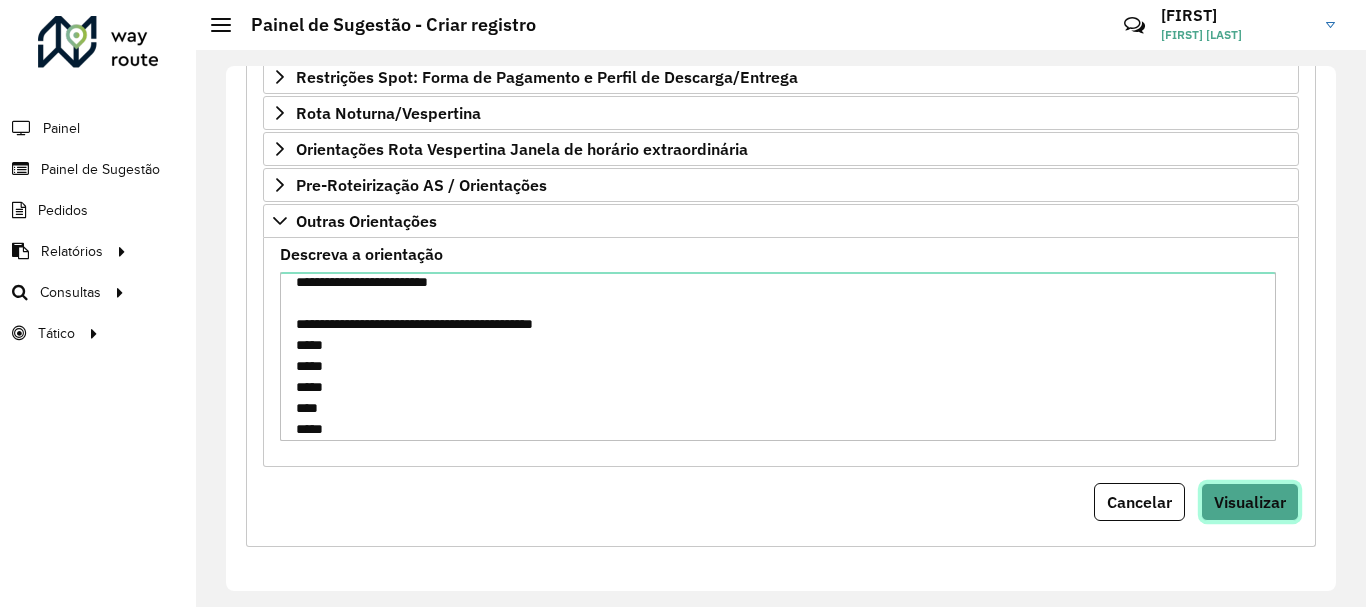 click on "Visualizar" at bounding box center [1250, 502] 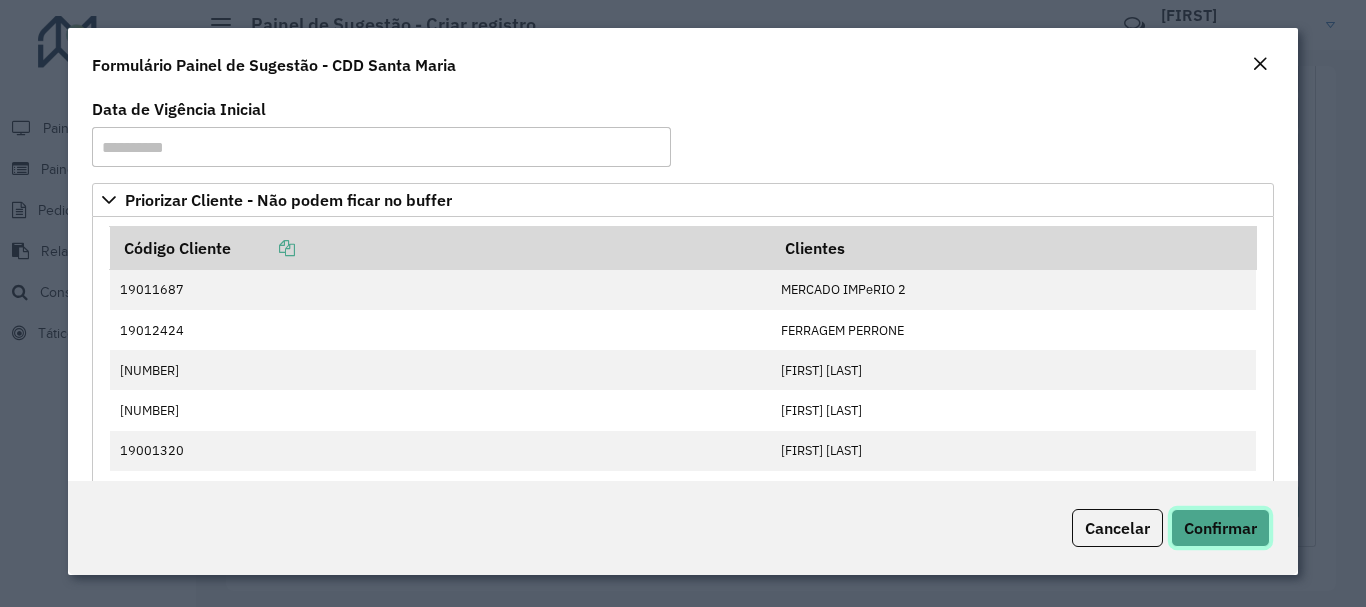click on "Confirmar" 